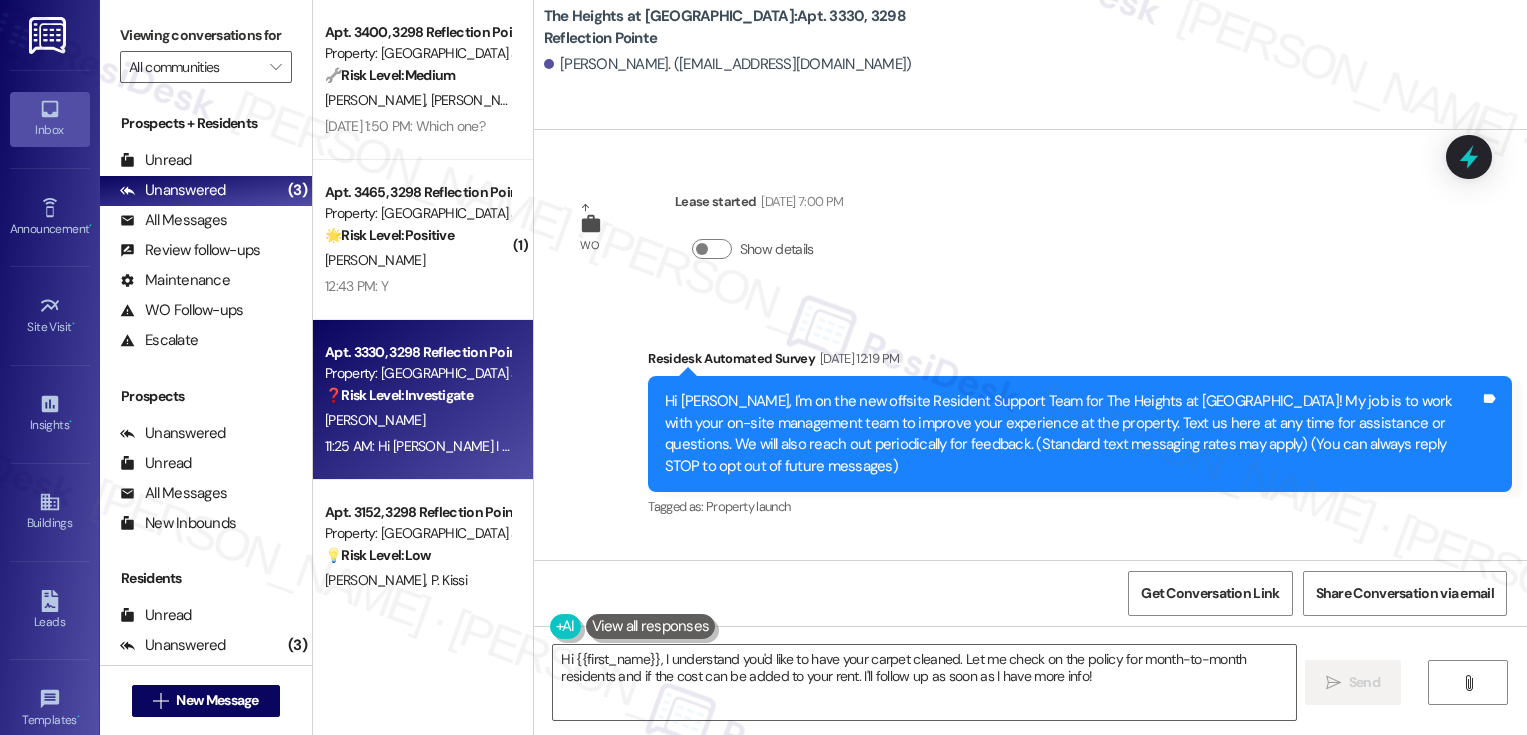 scroll, scrollTop: 0, scrollLeft: 0, axis: both 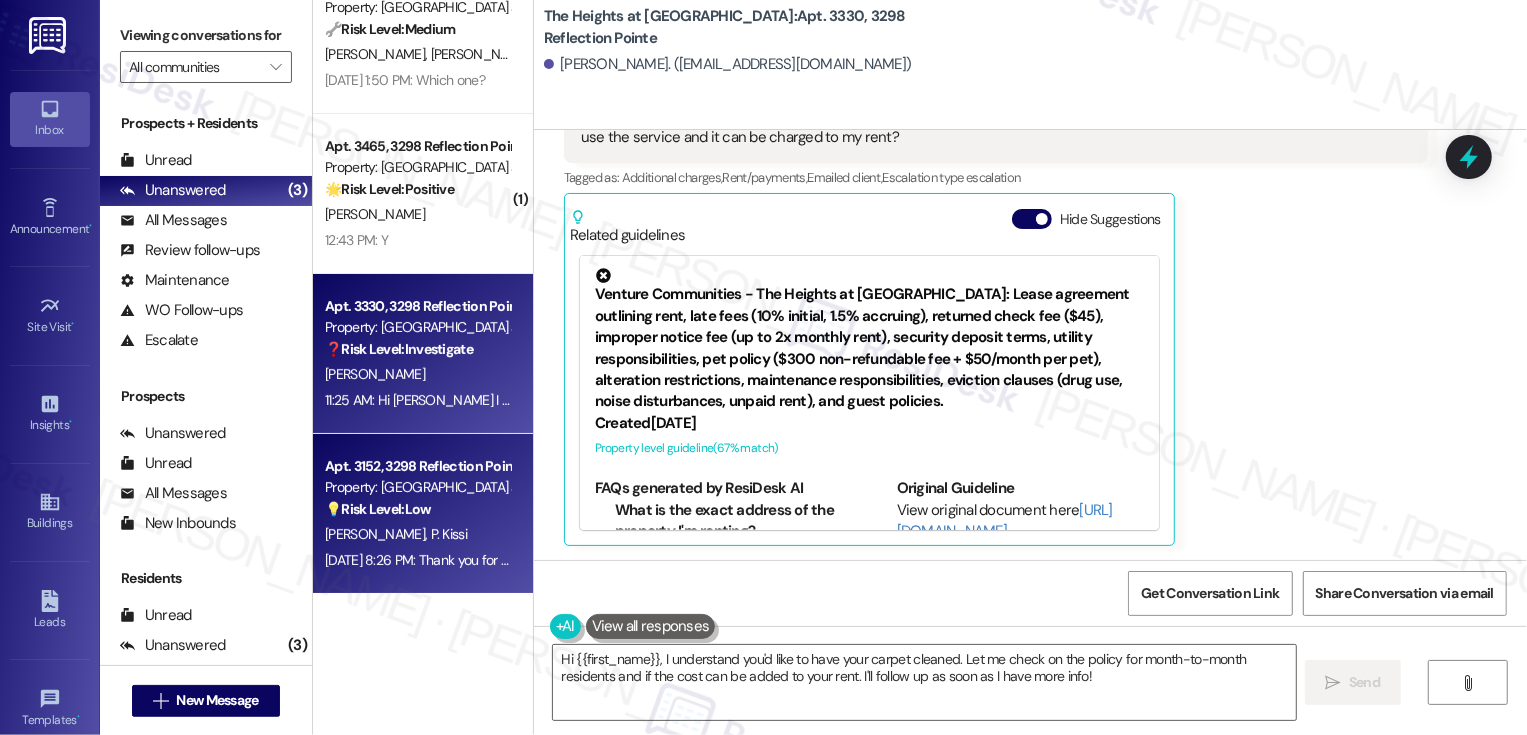 click on "💡  Risk Level:  Low The resident is asking a non-essential question about access to the fitness center." at bounding box center (417, 509) 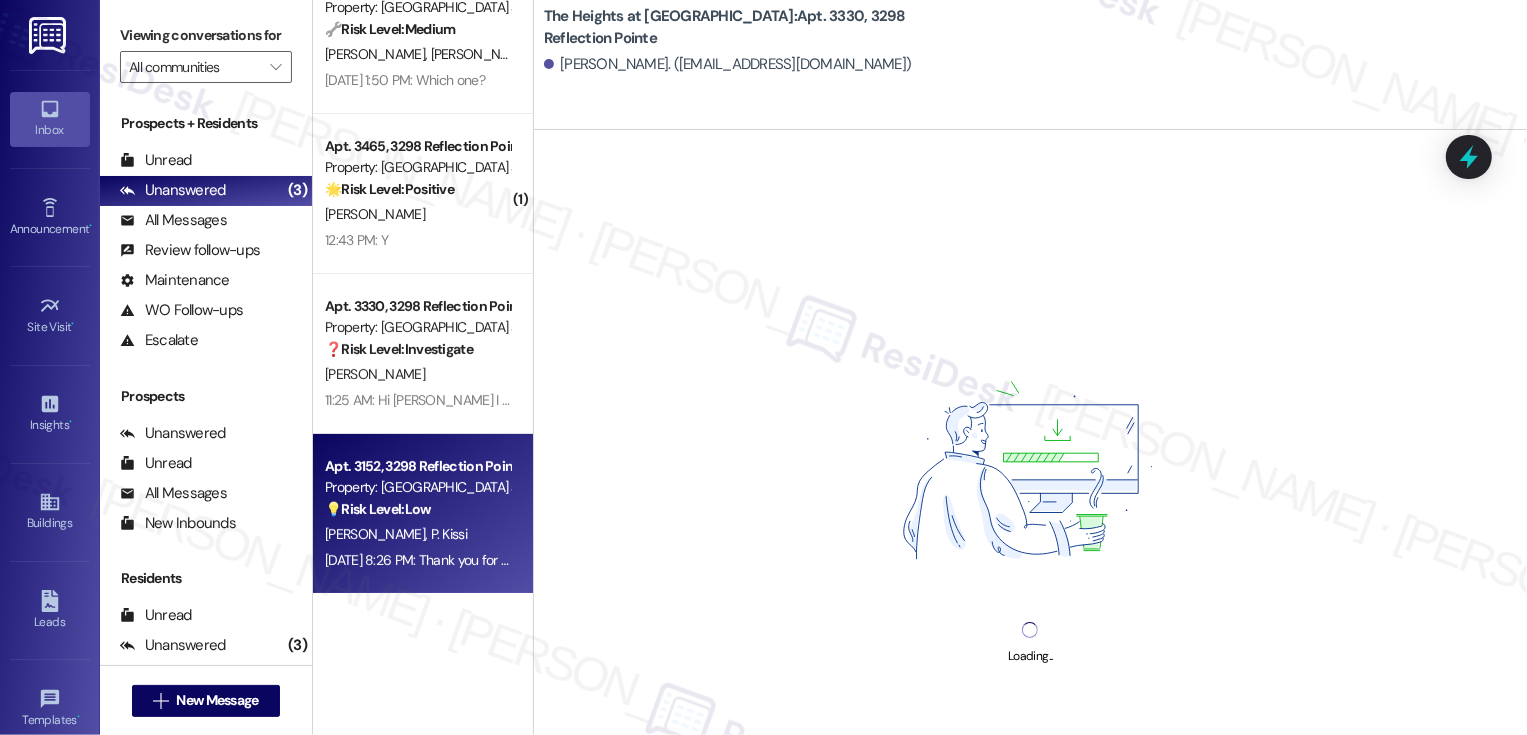 click on "💡  Risk Level:  Low The resident is asking a non-essential question about access to the fitness center." at bounding box center [417, 509] 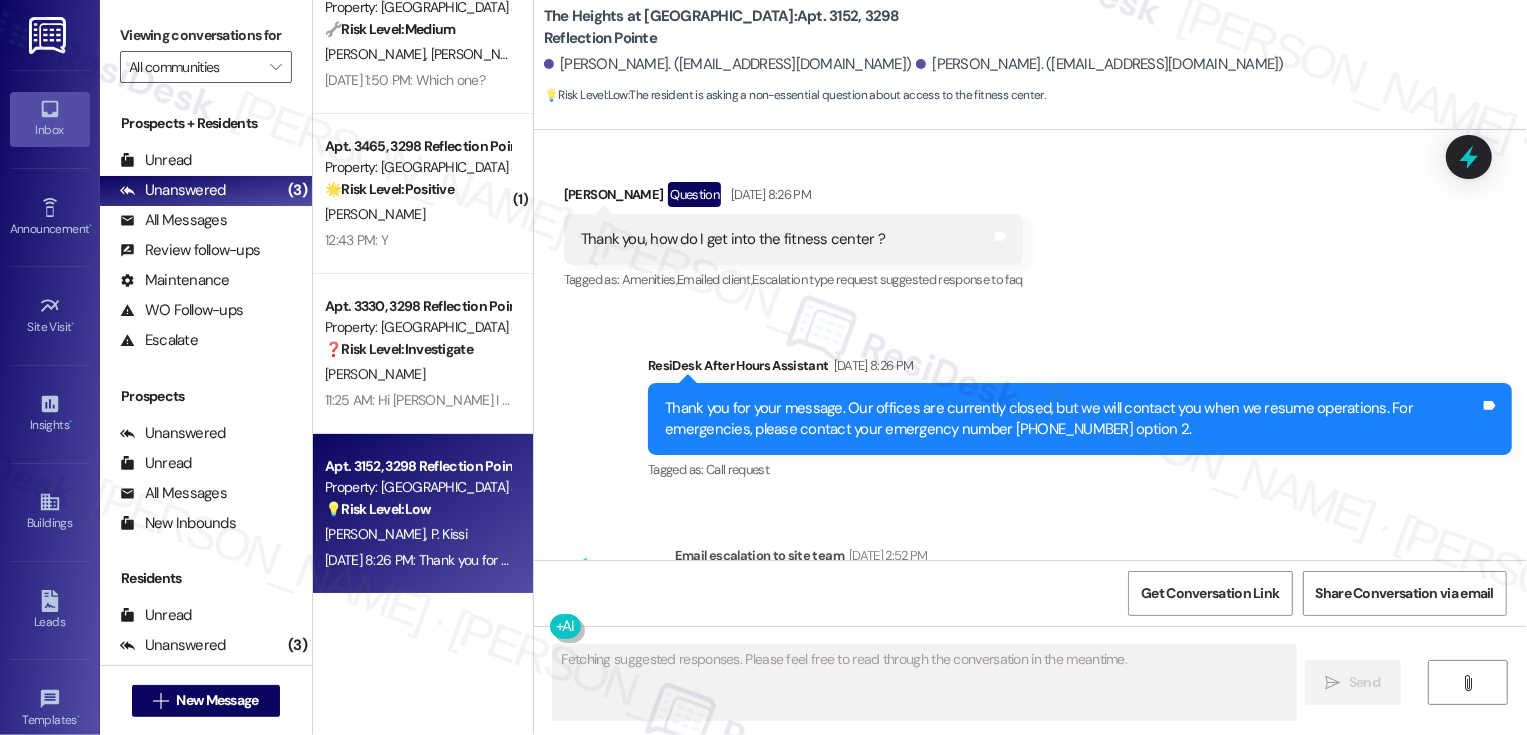 scroll, scrollTop: 3138, scrollLeft: 0, axis: vertical 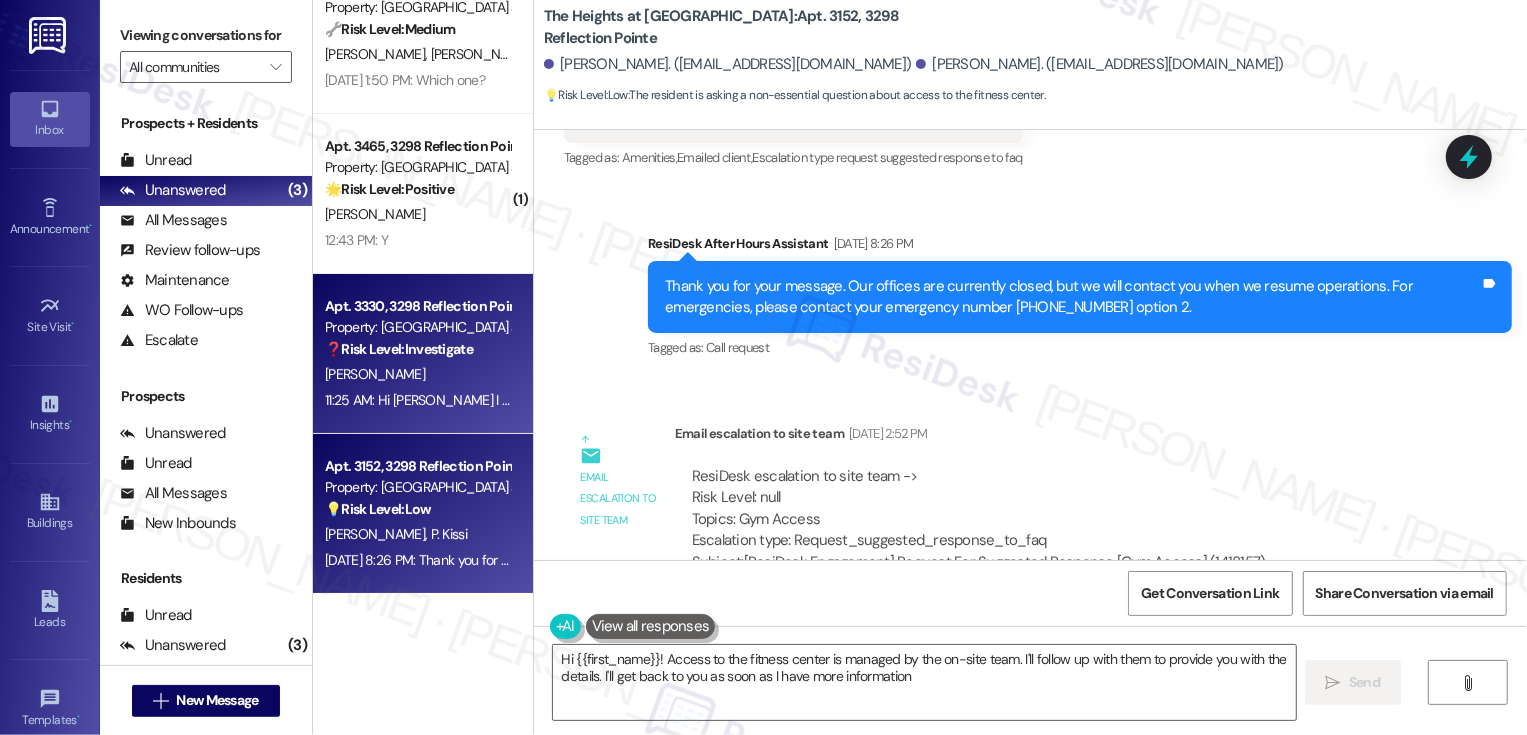 type on "Hi {{first_name}}! Access to the fitness center is managed by the on-site team. I'll follow up with them to provide you with the details. I'll get back to you as soon as I have more information!" 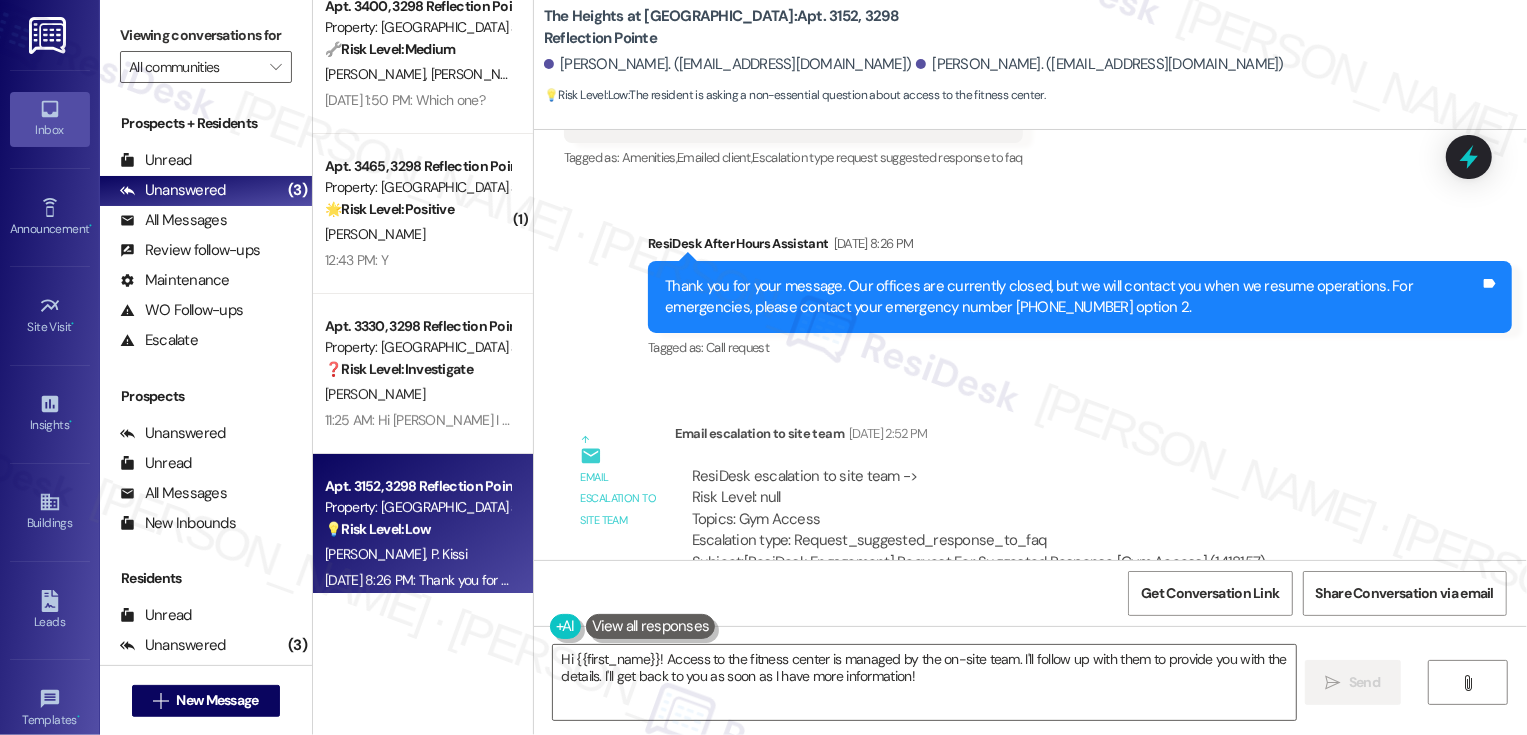 scroll, scrollTop: 27, scrollLeft: 0, axis: vertical 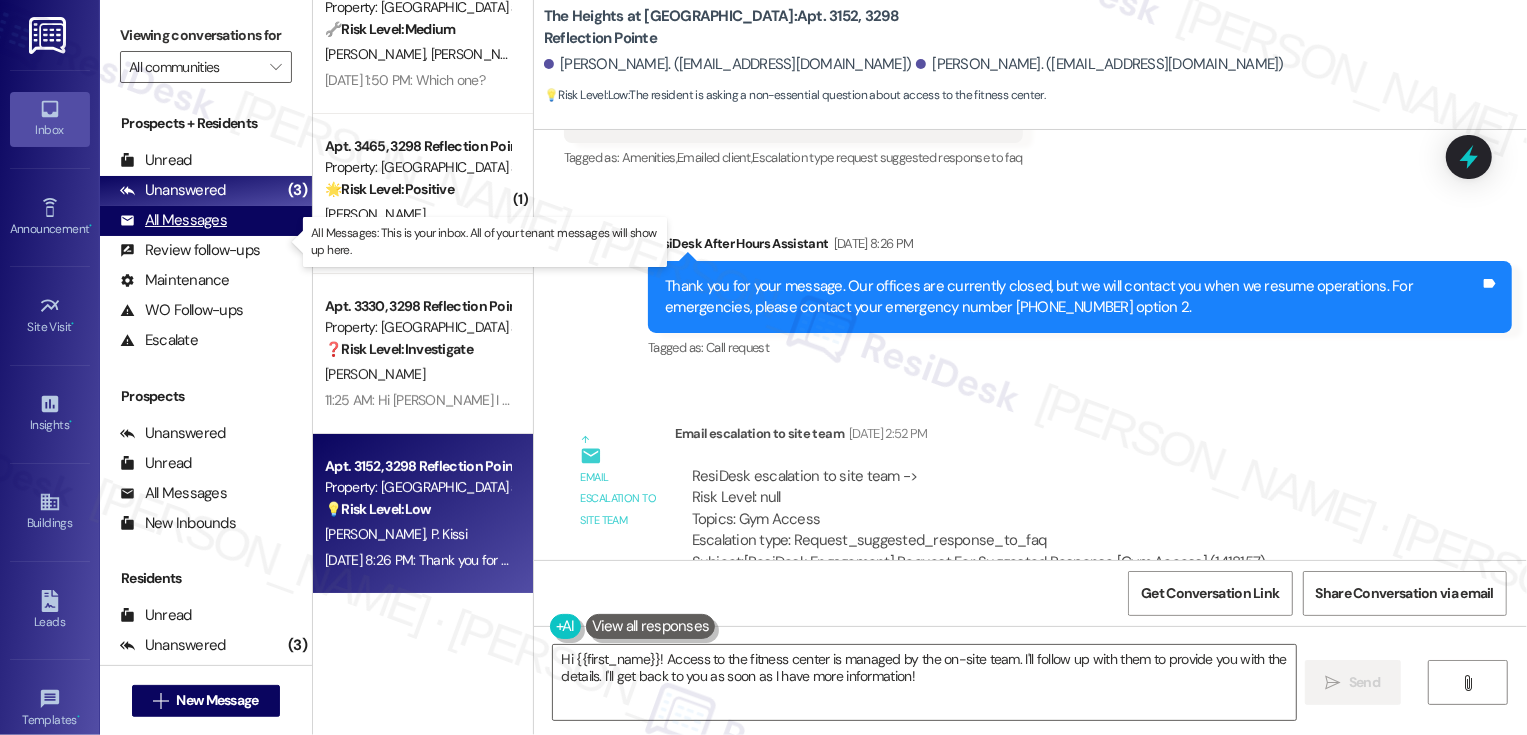 click on "All Messages (undefined)" at bounding box center (206, 221) 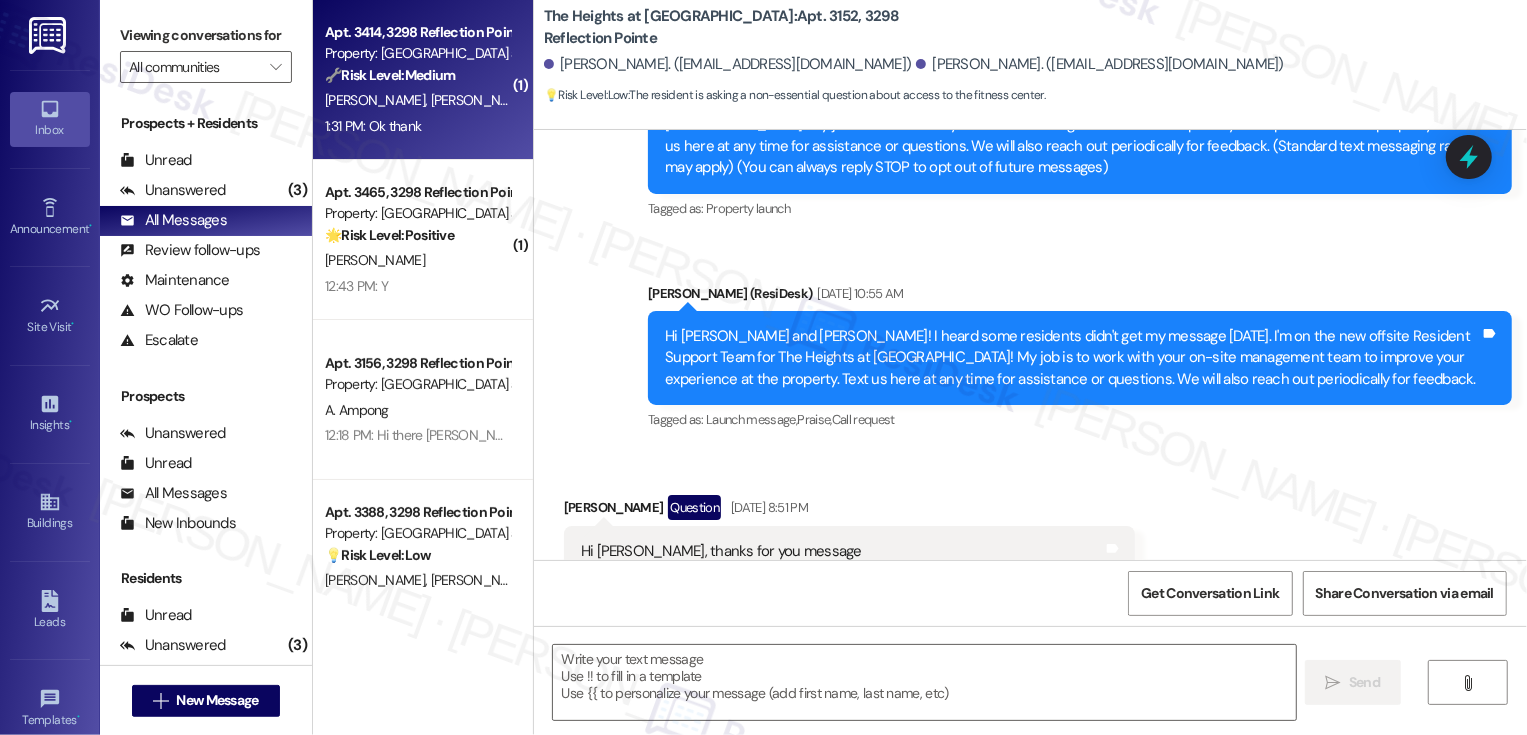 type on "Fetching suggested responses. Please feel free to read through the conversation in the meantime." 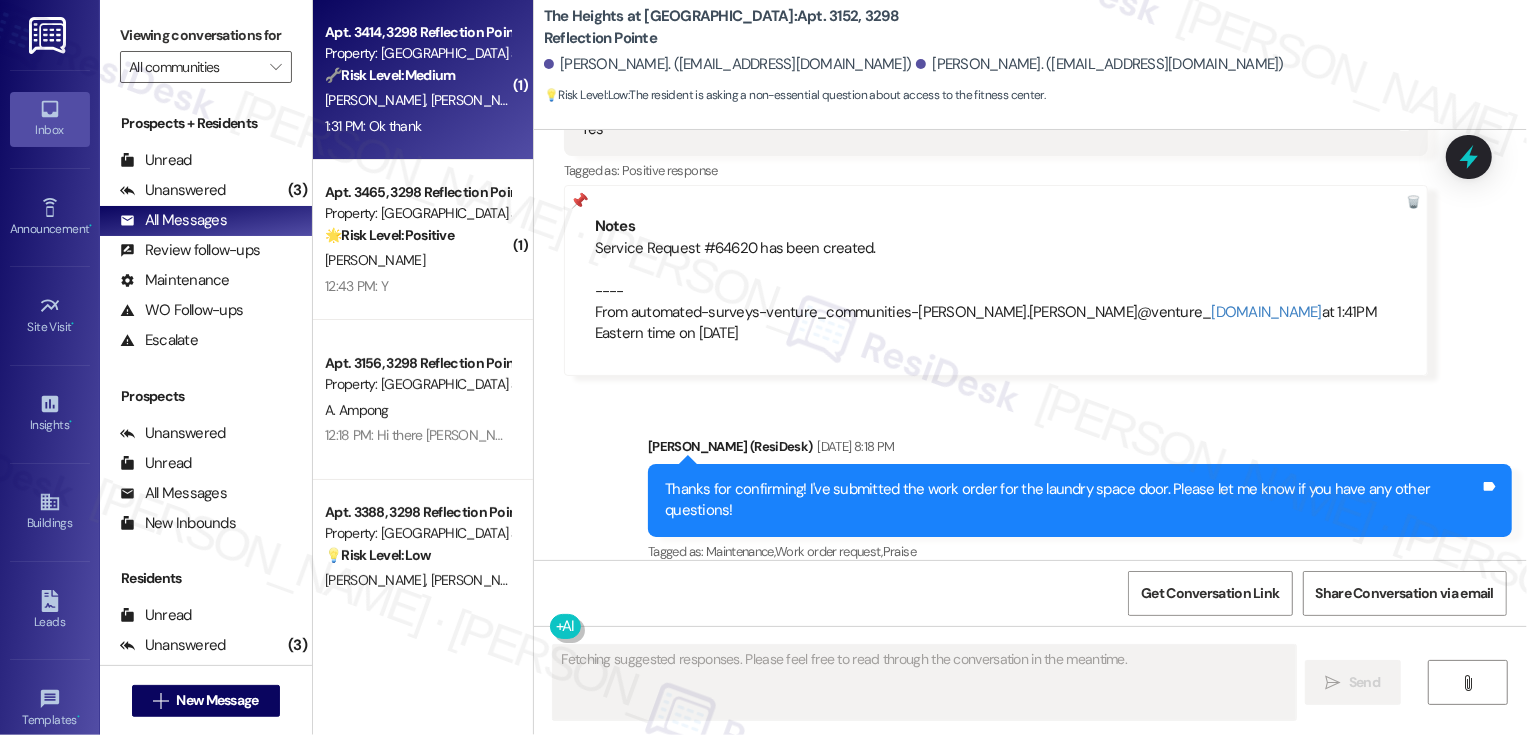 scroll, scrollTop: 2722, scrollLeft: 0, axis: vertical 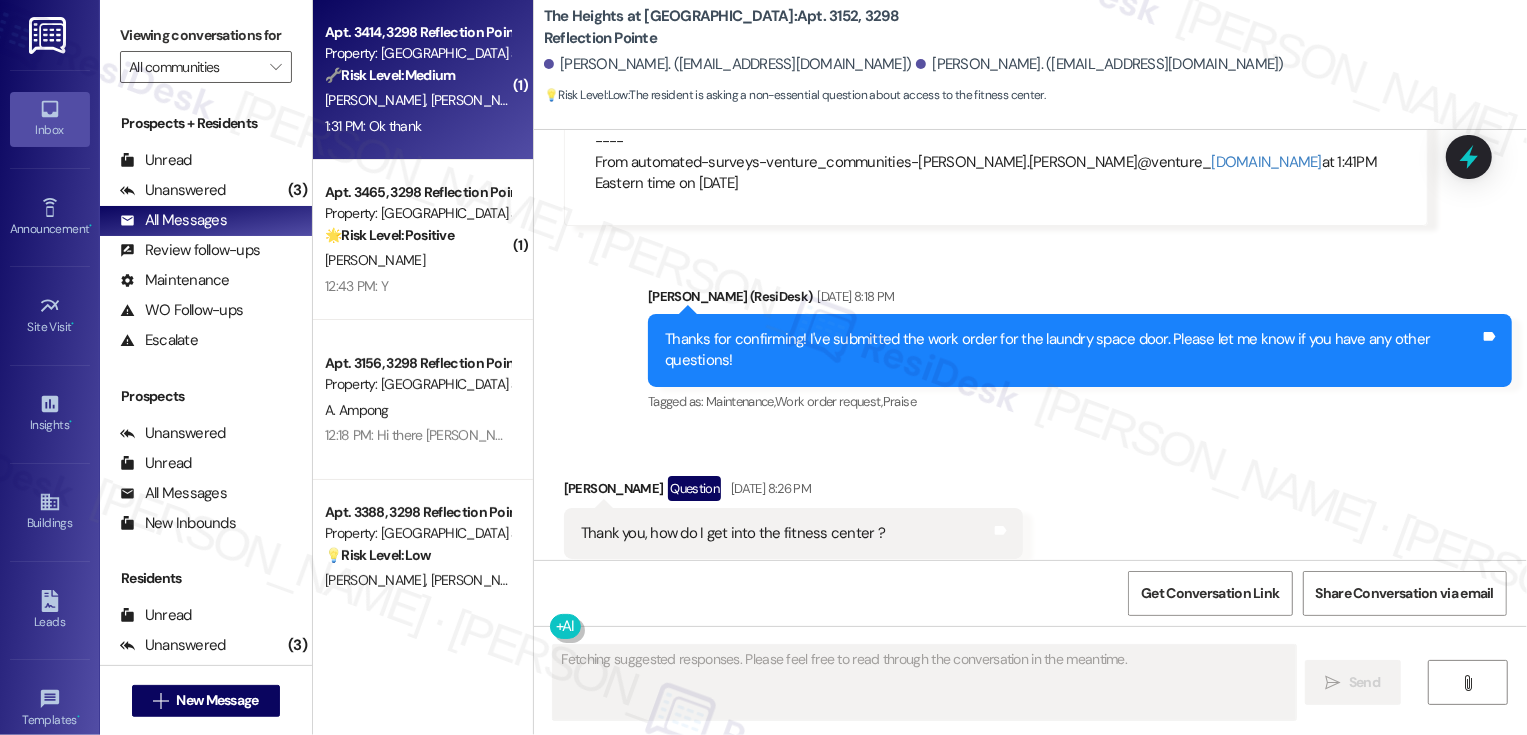 click on "1:31 PM: Ok thank  1:31 PM: Ok thank" at bounding box center [417, 126] 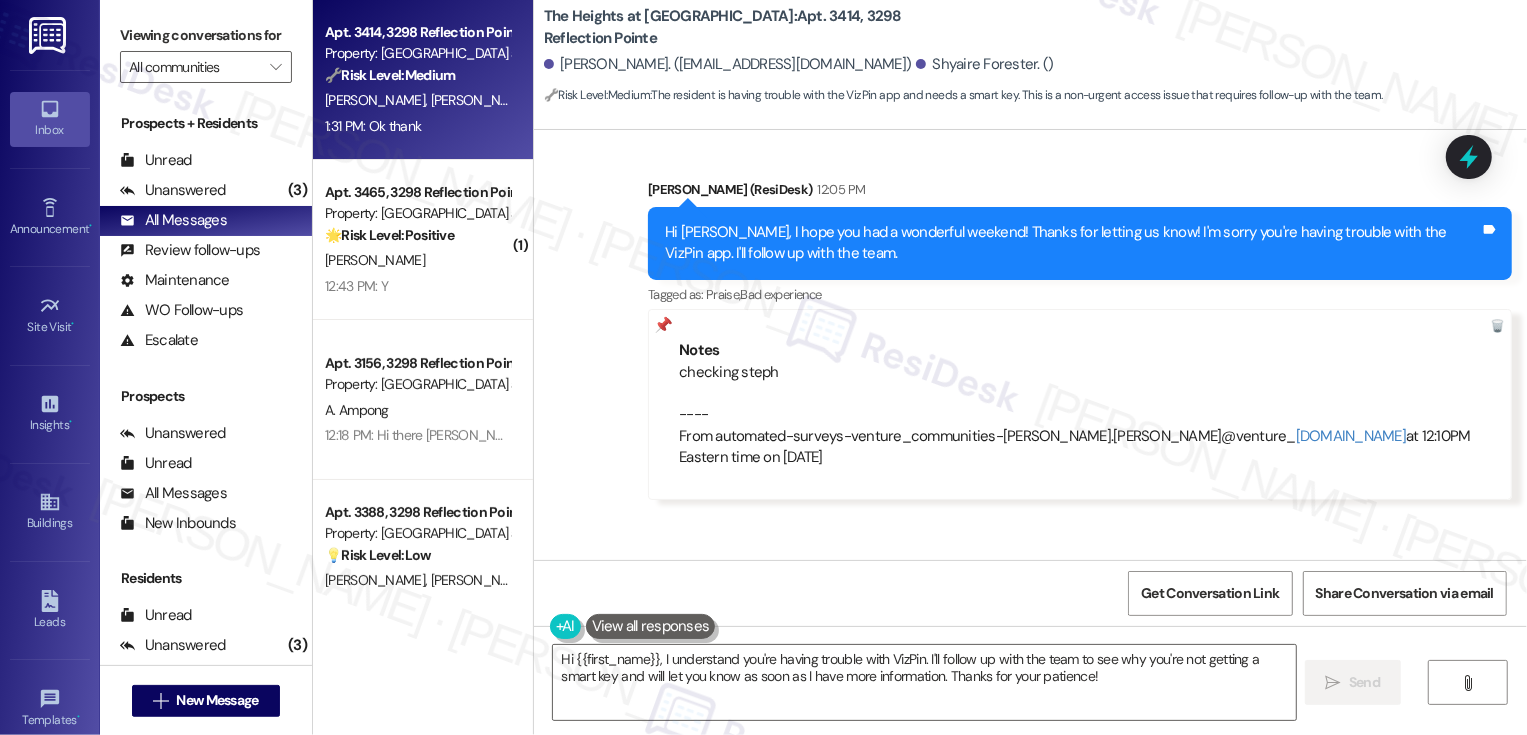 scroll, scrollTop: 8894, scrollLeft: 0, axis: vertical 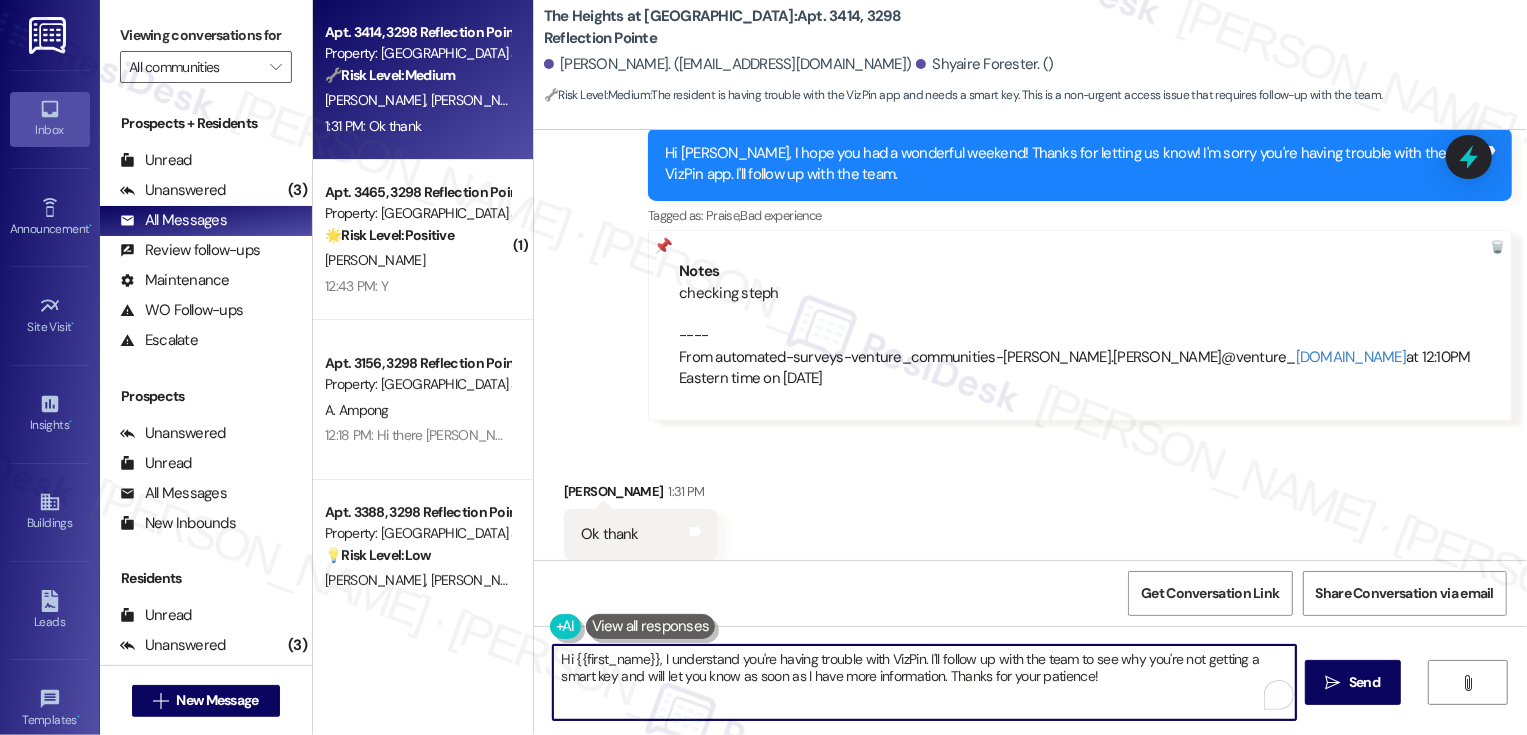 click on "Apt. 3414, 3298 Reflection Pointe Property: The Heights at Bridgewater 🔧  Risk Level:  Medium The resident is having trouble with the VizPin app and needs a smart key. This is a non-urgent access issue that requires follow-up with the team. S. Forester K. Forester 1:31 PM: Ok thank  1:31 PM: Ok thank  ( 1 ) Apt. 3465, 3298 Reflection Pointe Property: The Heights at Bridgewater 🌟  Risk Level:  Positive The message is a positive response to a check-in about resident satisfaction, indicating positive engagement and relationship building. R. Mcpherson 12:43 PM: Y 12:43 PM: Y Apt. 3156, 3298 Reflection Pointe Property: The Heights at Bridgewater A. Ampong 12:18 PM: Hi there Anita! I just wanted to check in and ask if you are happy with your home.  Feel free to answer with a quick (y/n) 12:18 PM: Hi there Anita! I just wanted to check in and ask if you are happy with your home.  Feel free to answer with a quick (y/n) Apt. 3388, 3298 Reflection Pointe Property: The Heights at Bridgewater 💡  Risk Level:  Low" at bounding box center [920, 367] 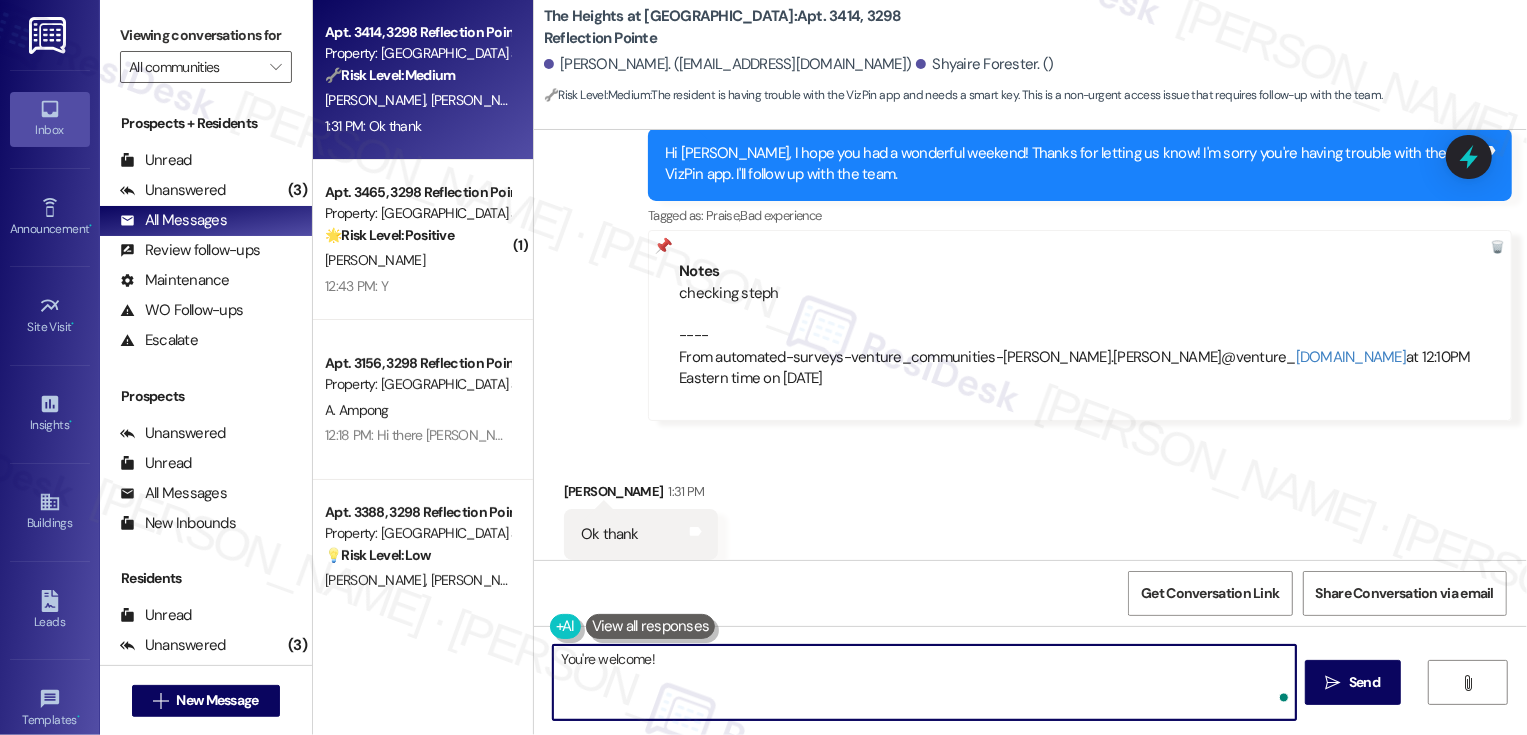 paste on "refresh her app I've already given acess" 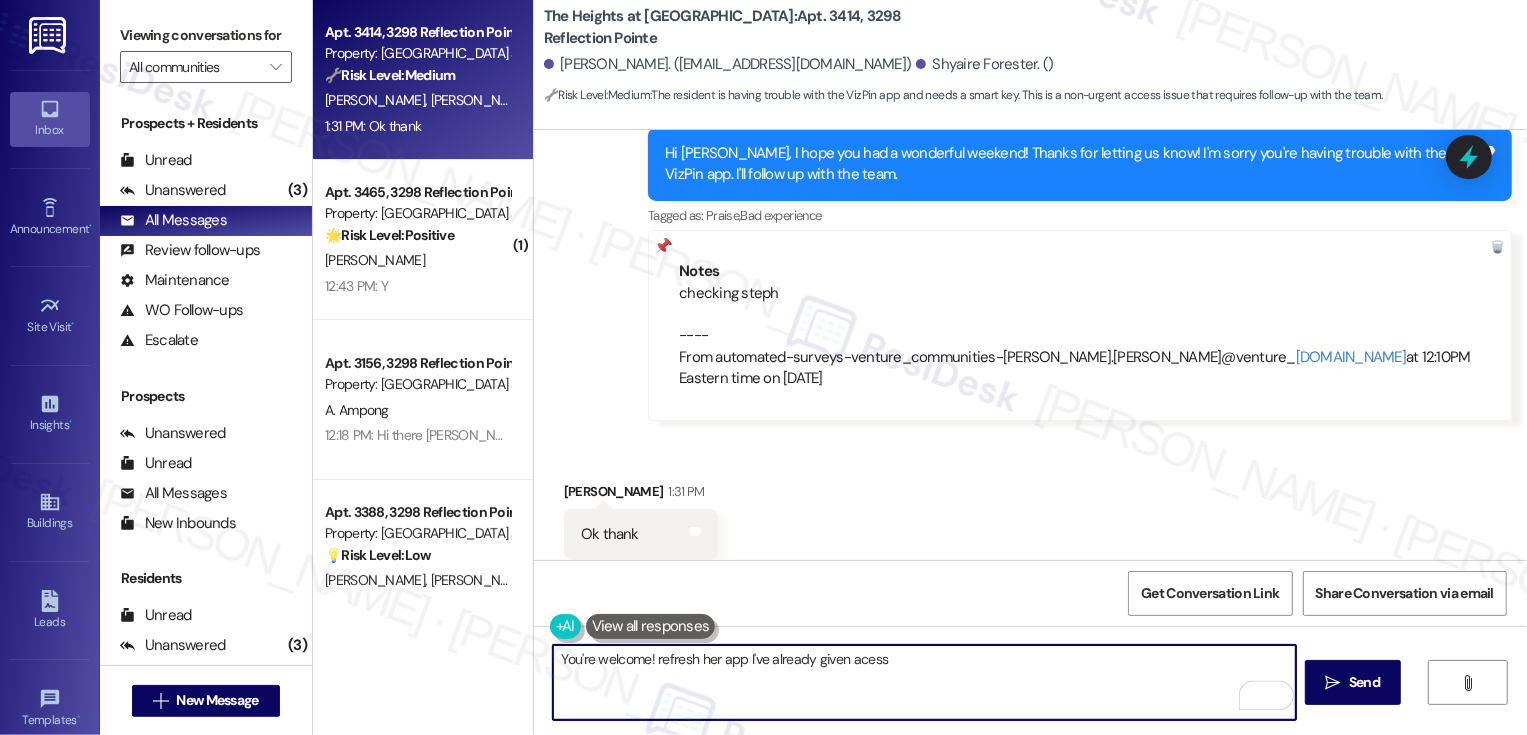 click on "You're welcome! refresh her app I've already given acess" at bounding box center (924, 682) 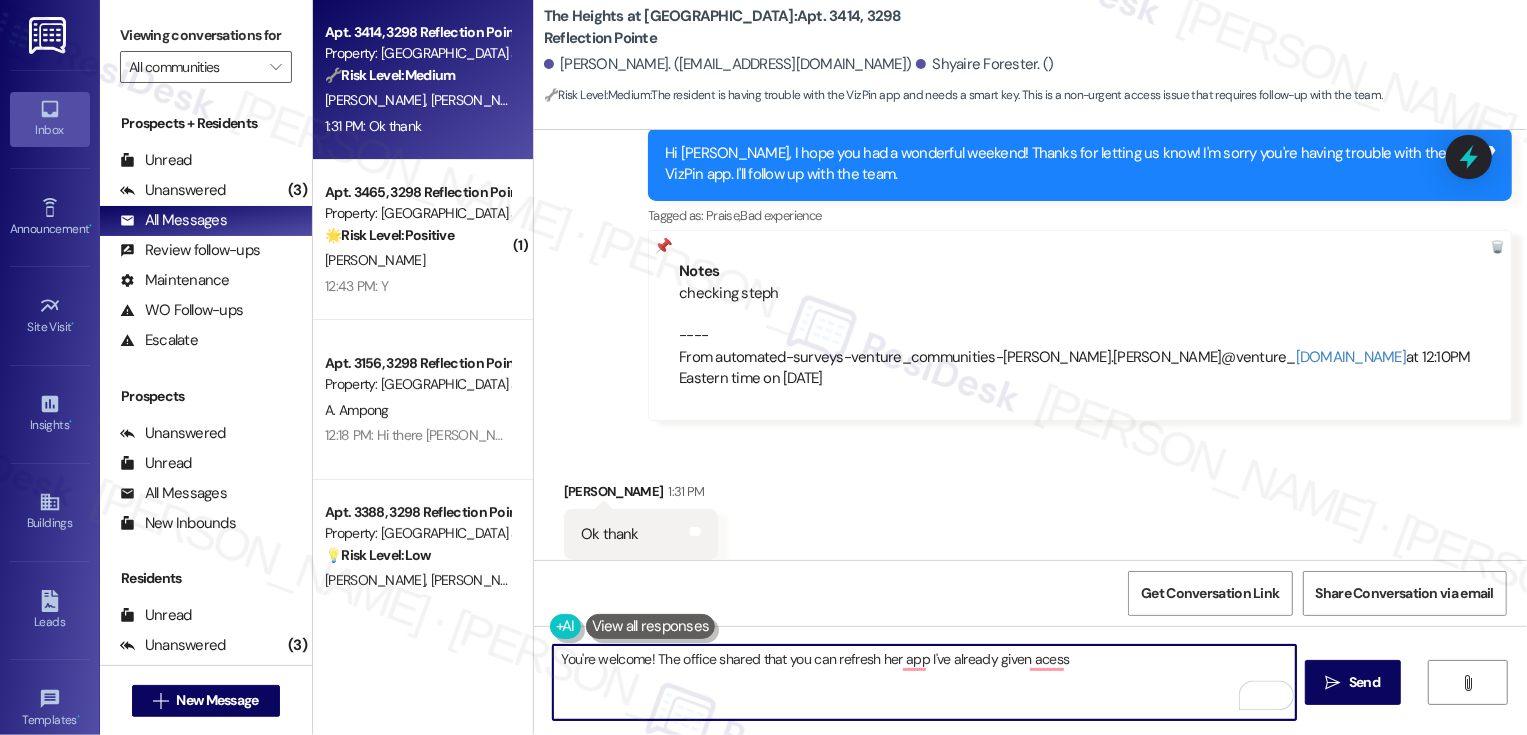 click on "You're welcome! The office shared that you can refresh her app I've already given acess" at bounding box center [924, 682] 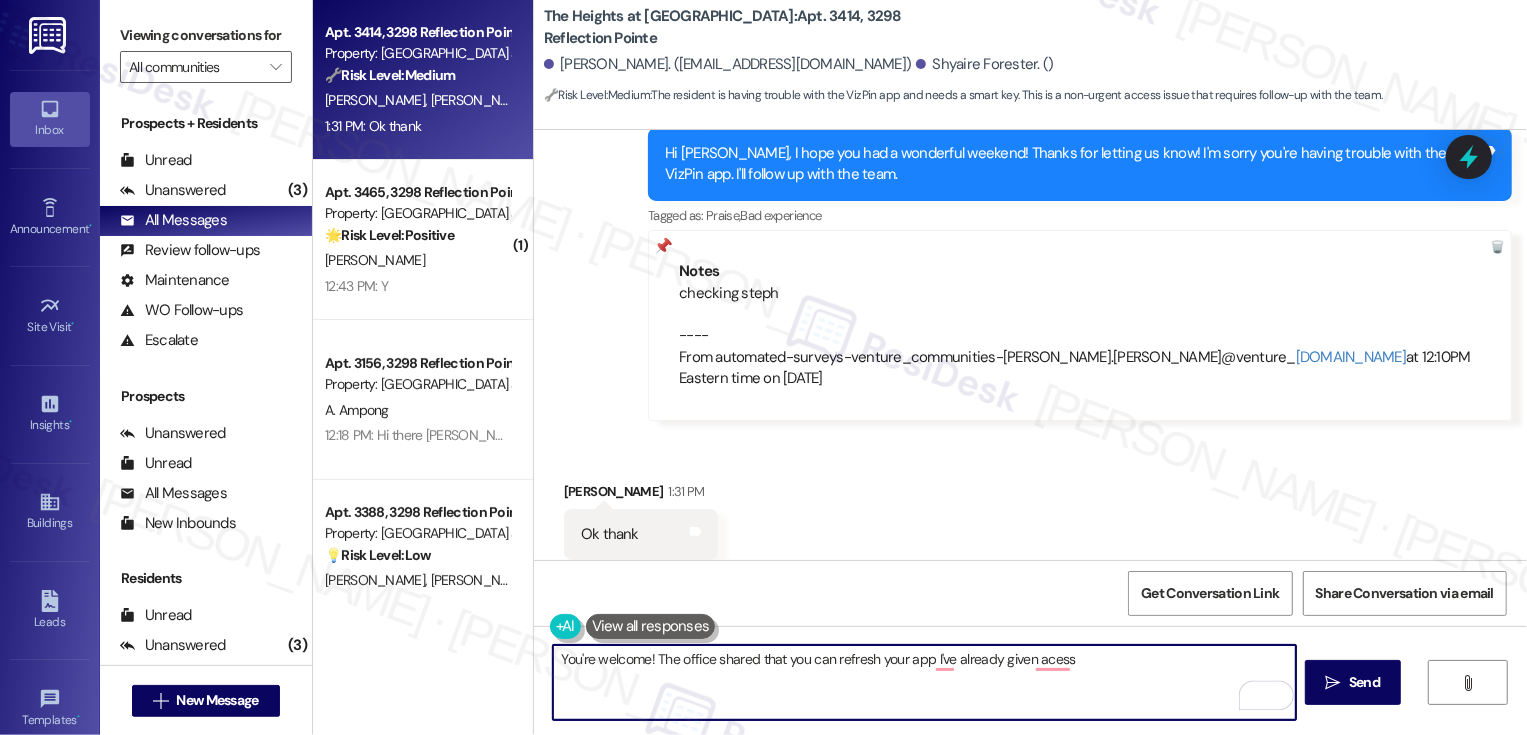click on "You're welcome! The office shared that you can refresh your app I've already given acess" at bounding box center (924, 682) 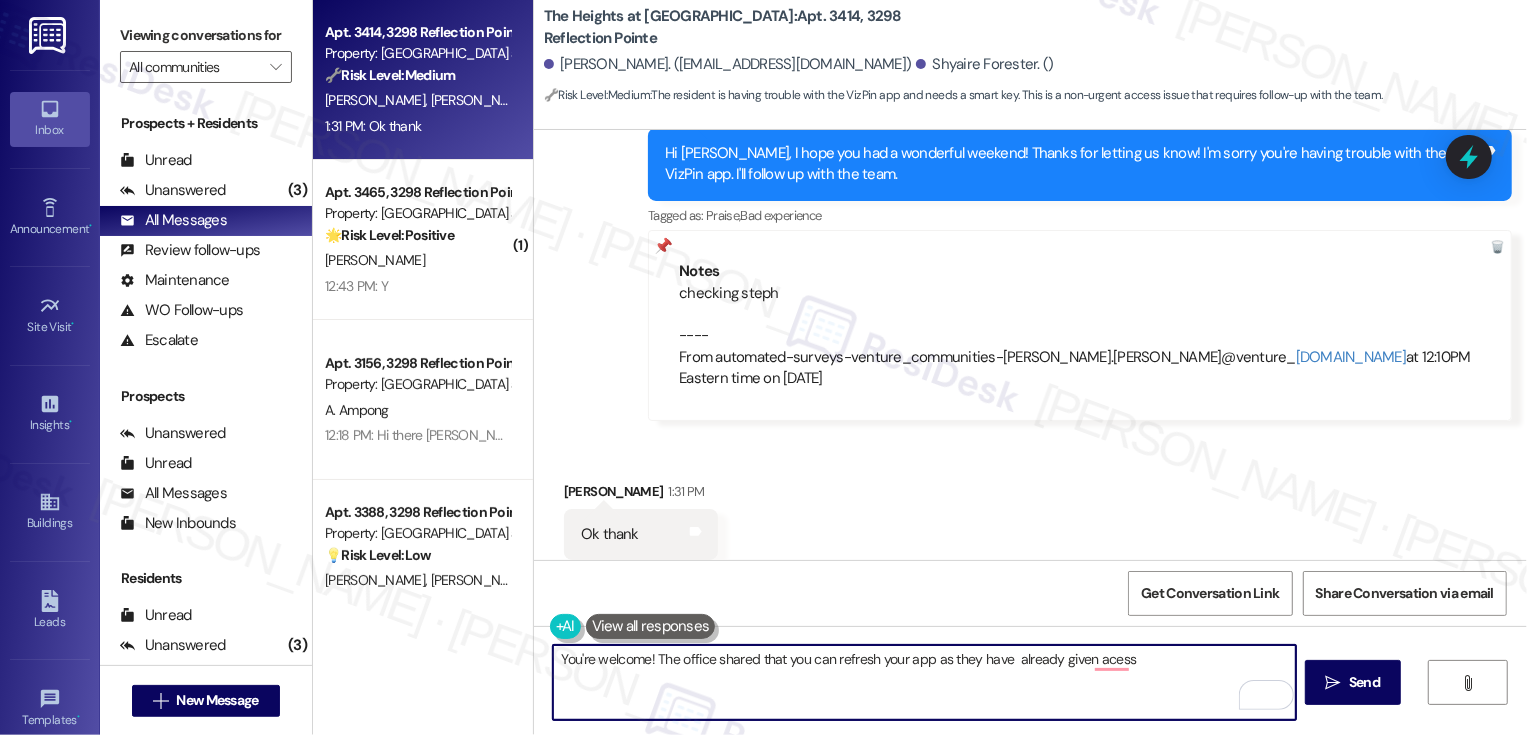 click on "You're welcome! The office shared that you can refresh your app as they have  already given acess" at bounding box center [924, 682] 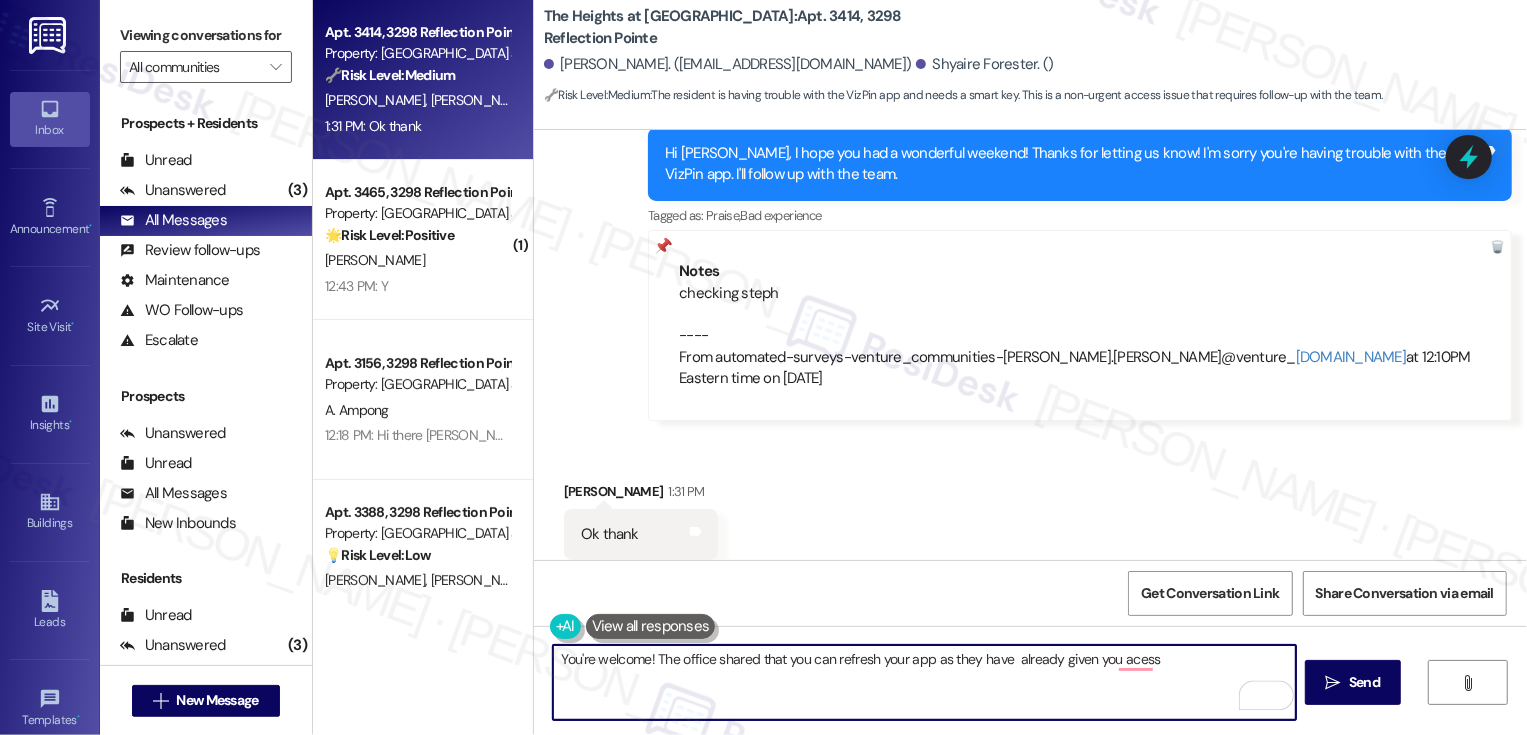 click on "You're welcome! The office shared that you can refresh your app as they have  already given you acess" at bounding box center [924, 682] 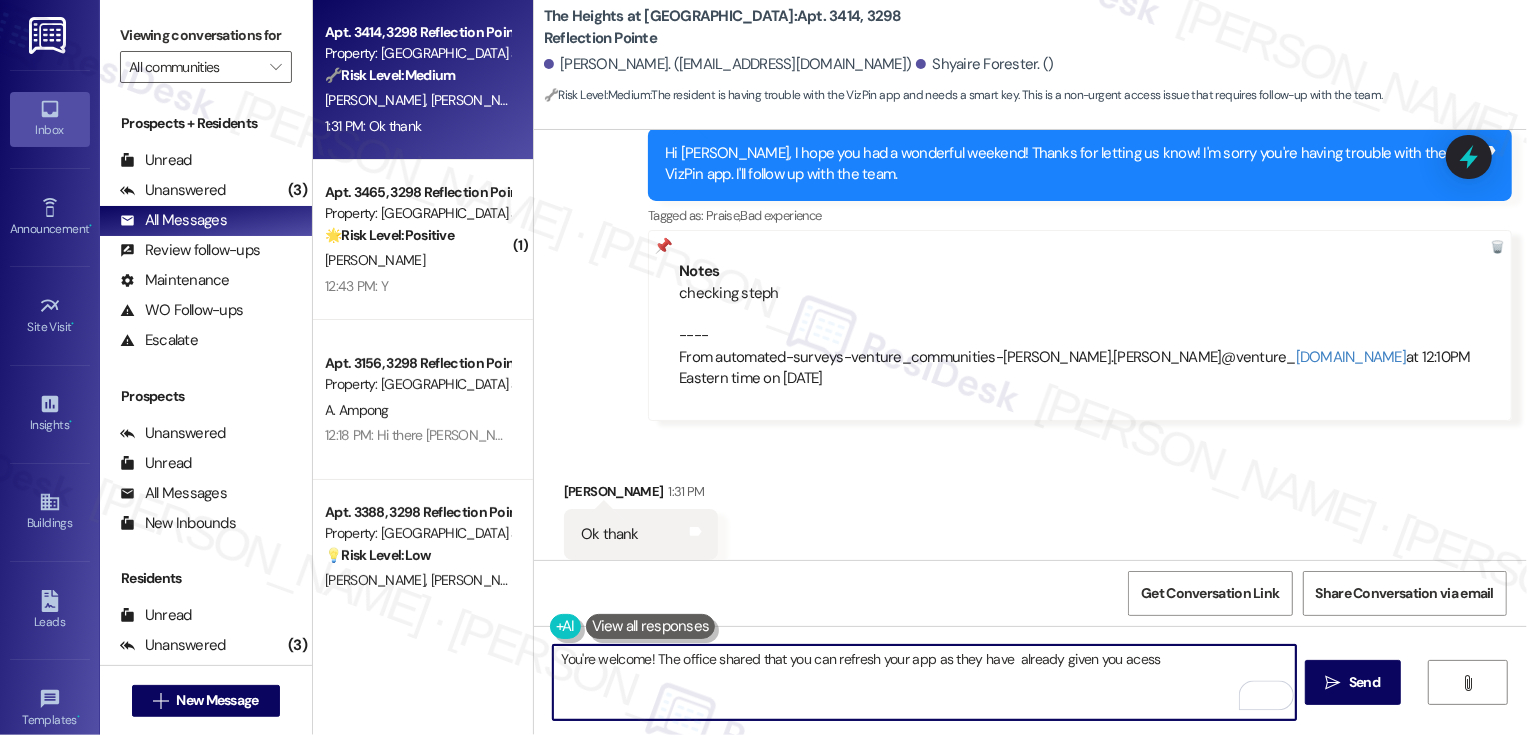 click on "You're welcome! The office shared that you can refresh your app as they have  already given you acess" at bounding box center [924, 682] 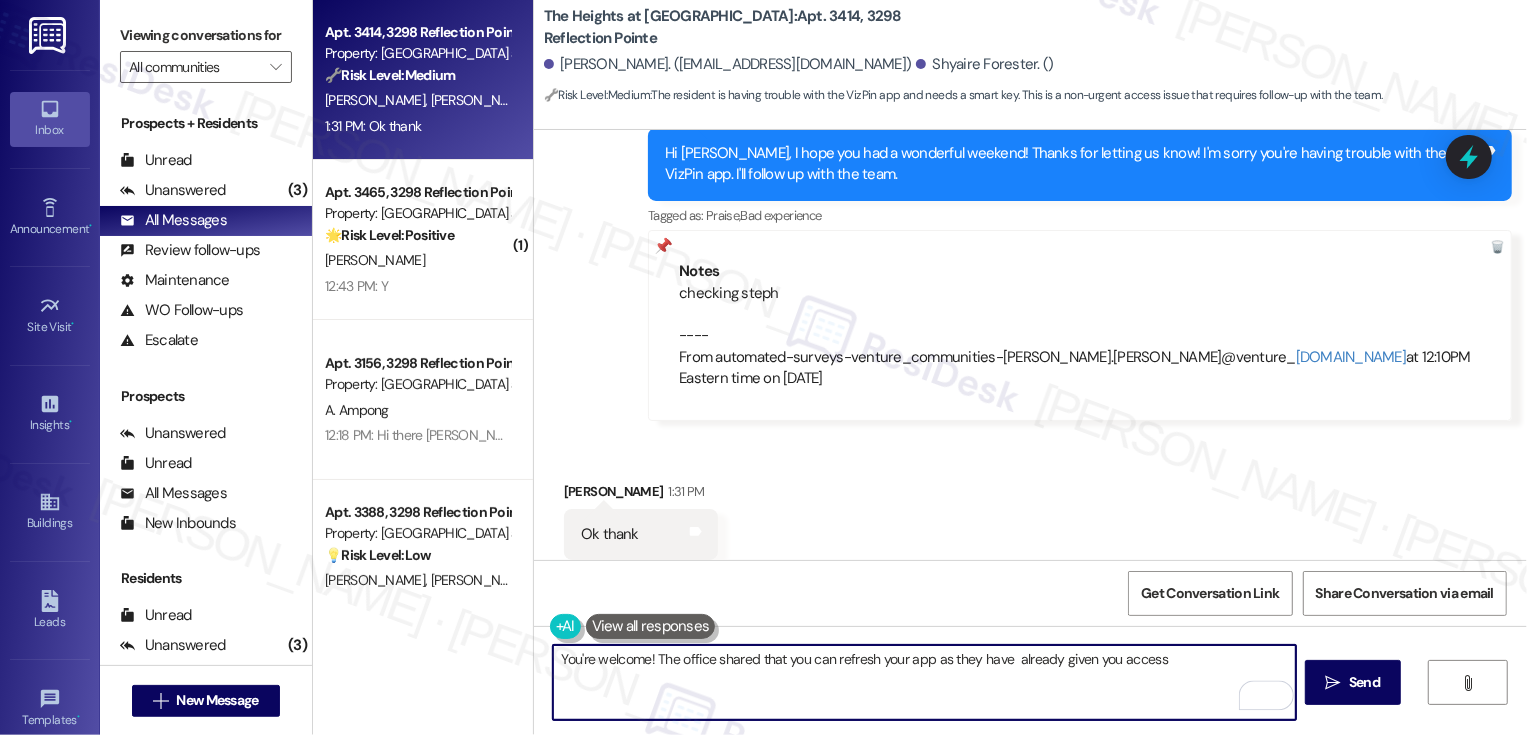 click on "You're welcome! The office shared that you can refresh your app as they have  already given you access" at bounding box center [924, 682] 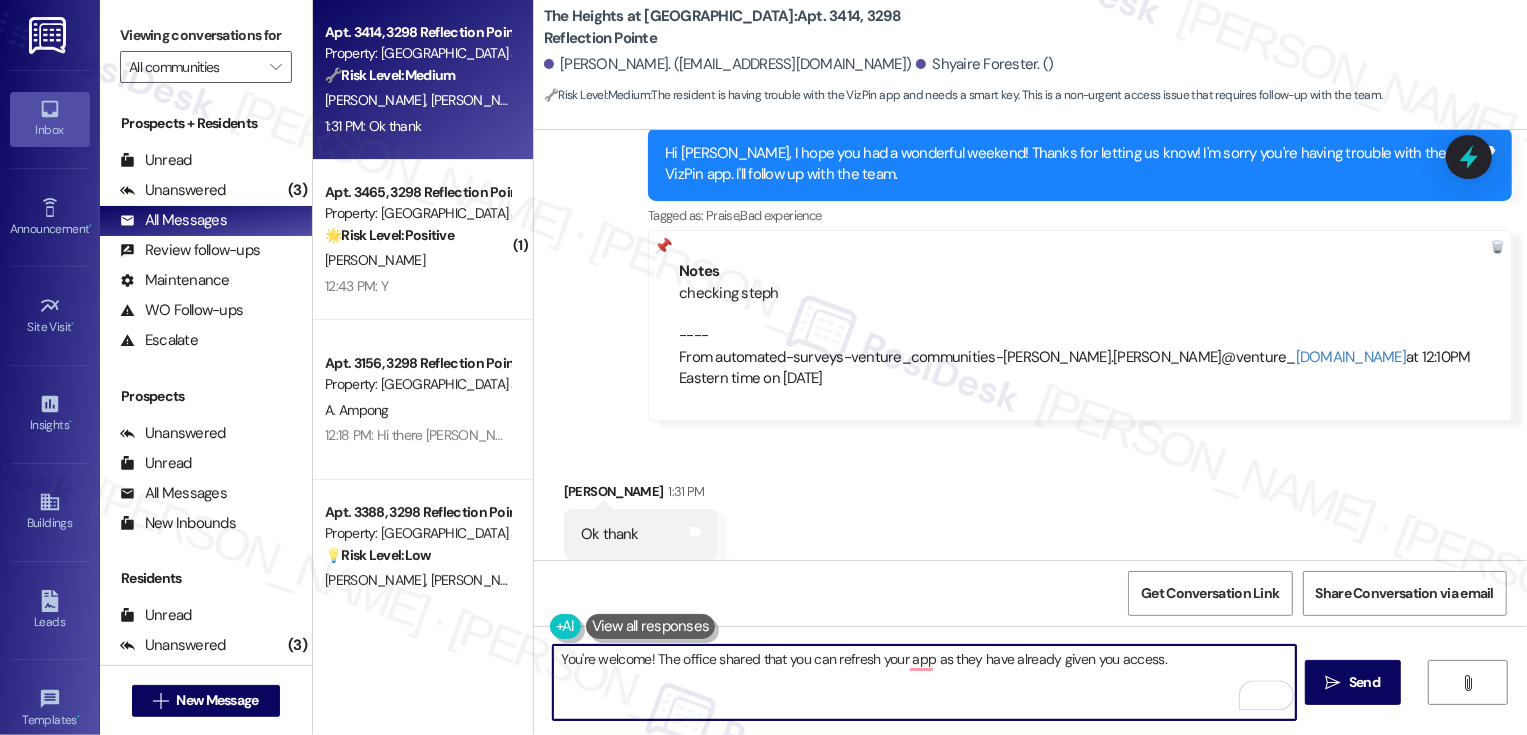 click on "You're welcome! The office shared that you can refresh your app as they have already given you access." at bounding box center (924, 682) 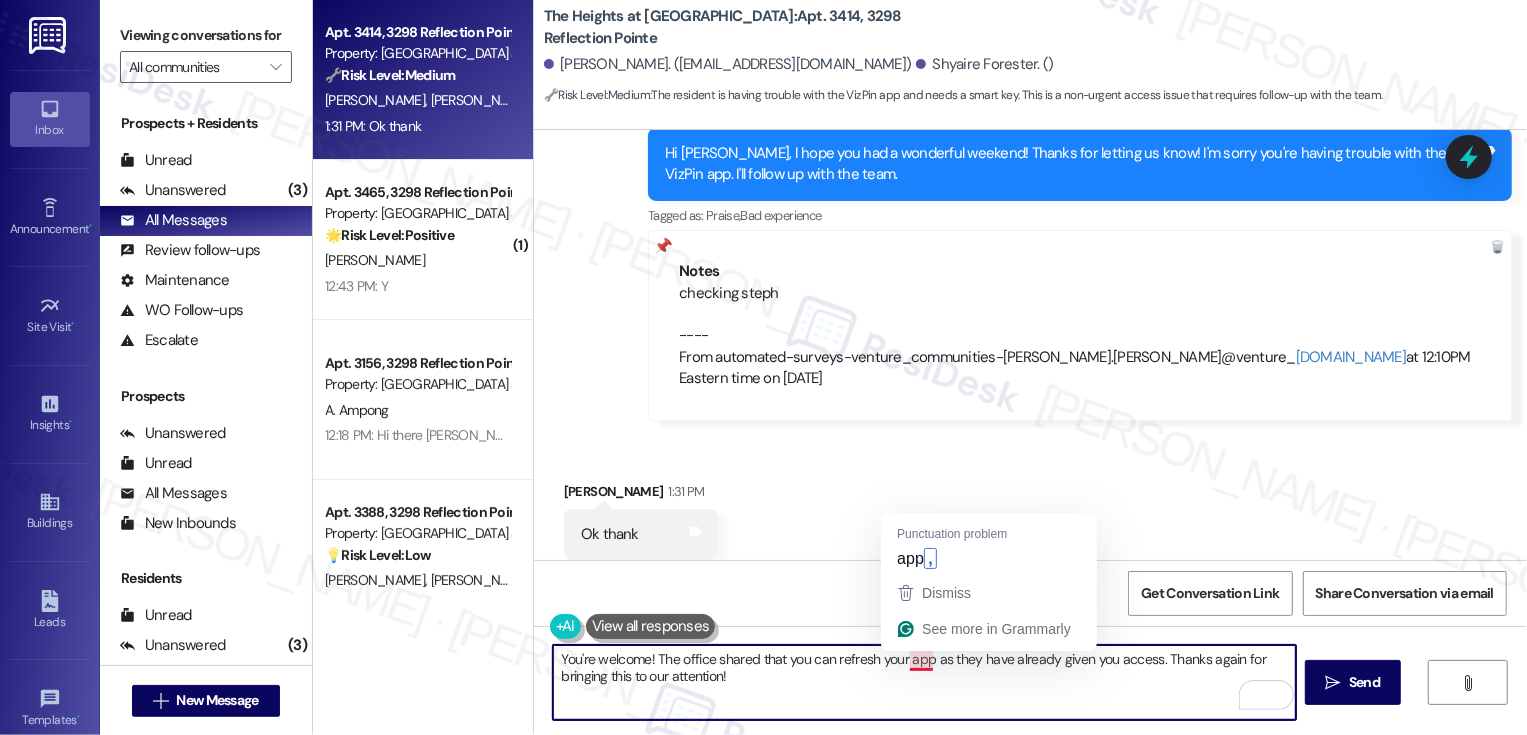 click on "You're welcome! The office shared that you can refresh your app as they have already given you access. Thanks again for bringing this to our attention!" at bounding box center [924, 682] 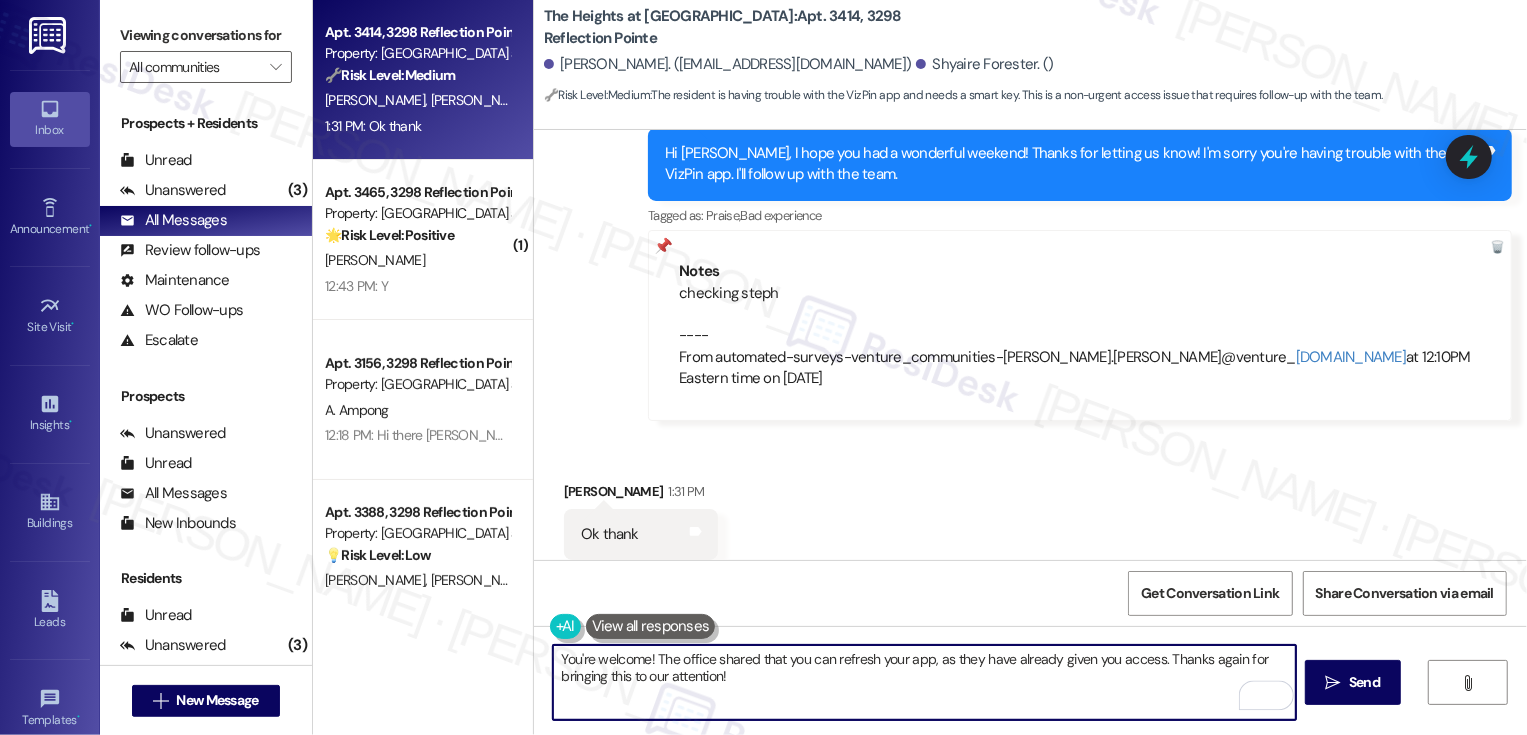 click on "You're welcome! The office shared that you can refresh your app, as they have already given you access. Thanks again for bringing this to our attention!" at bounding box center [924, 682] 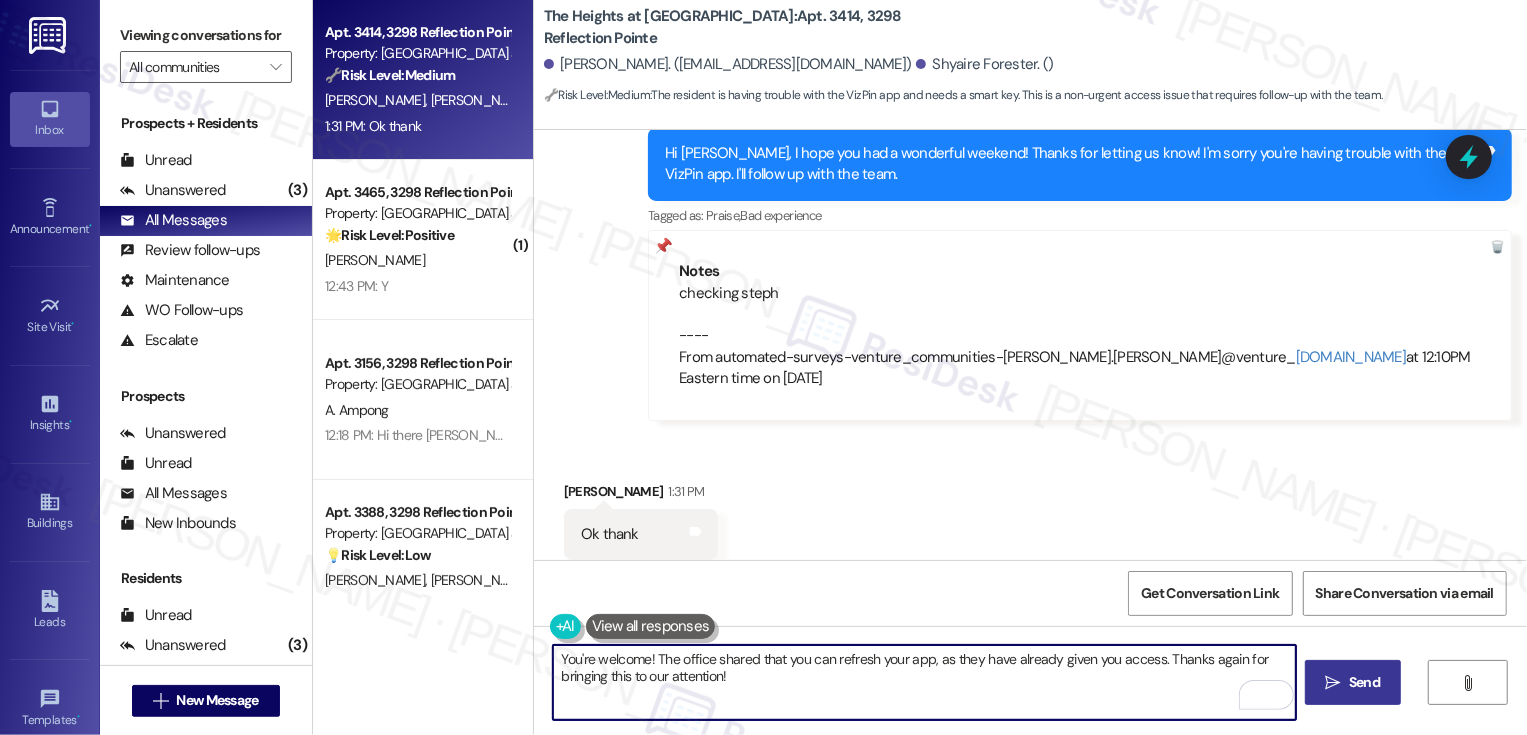type on "You're welcome! The office shared that you can refresh your app, as they have already given you access. Thanks again for bringing this to our attention!" 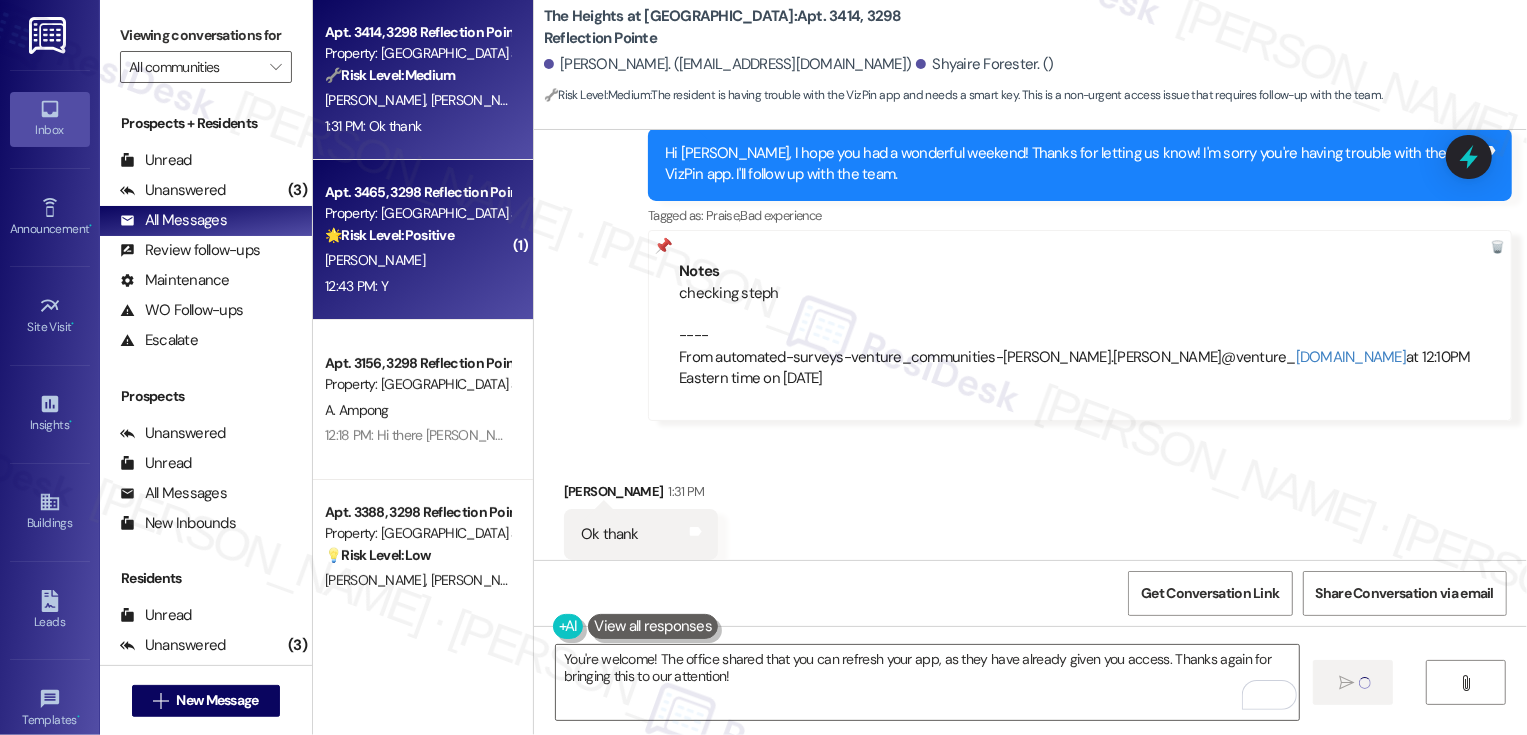 type 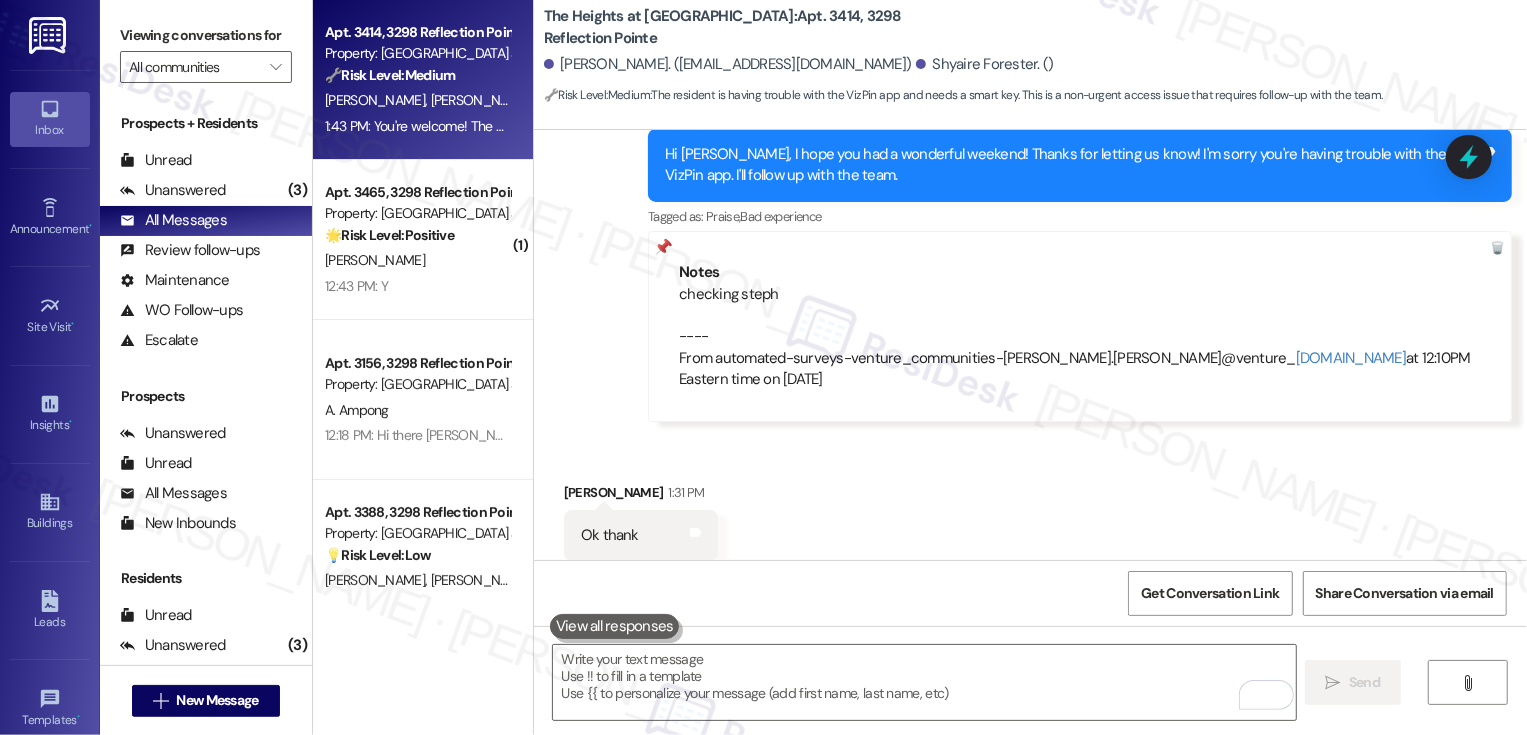 scroll, scrollTop: 9055, scrollLeft: 0, axis: vertical 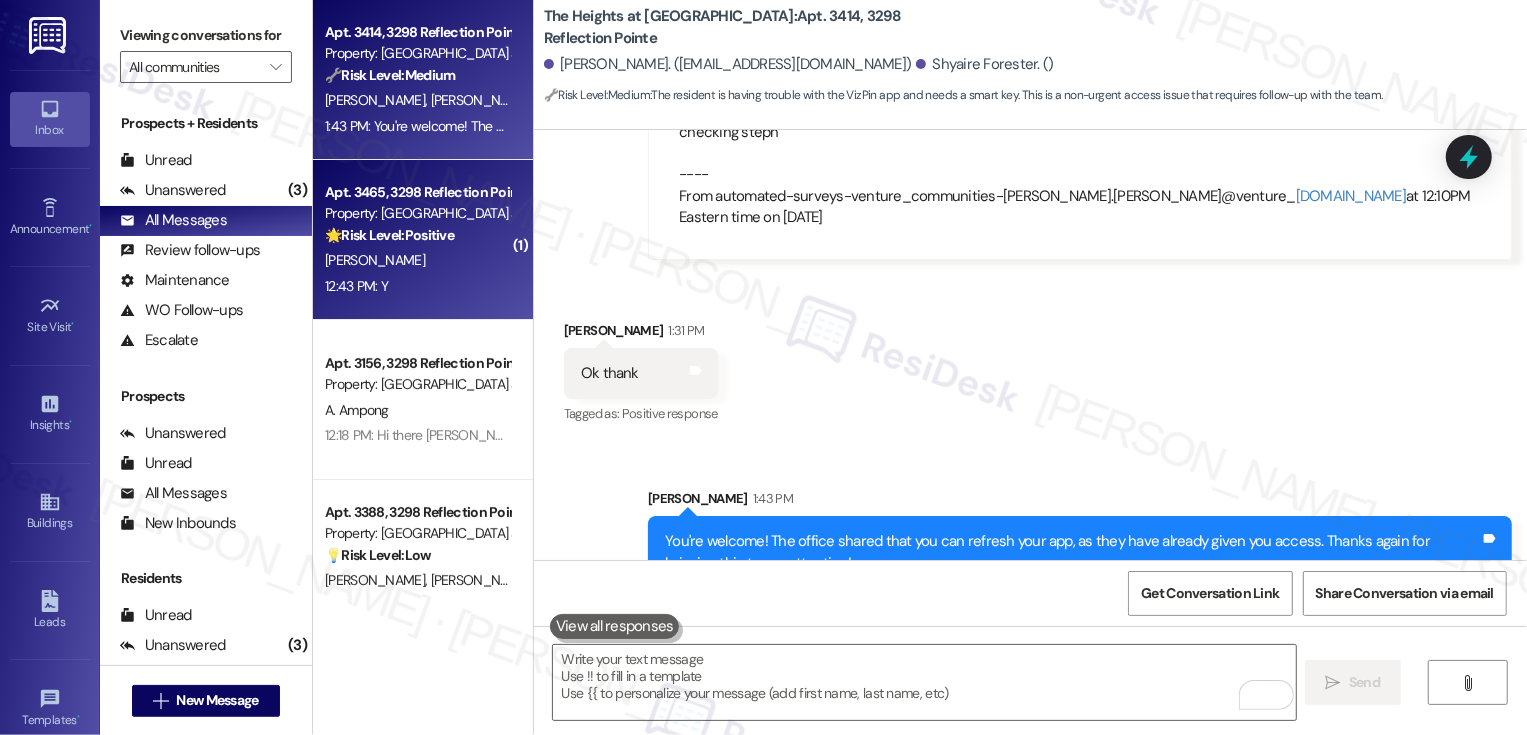 click on "Property: [GEOGRAPHIC_DATA] at [GEOGRAPHIC_DATA]" at bounding box center (417, 213) 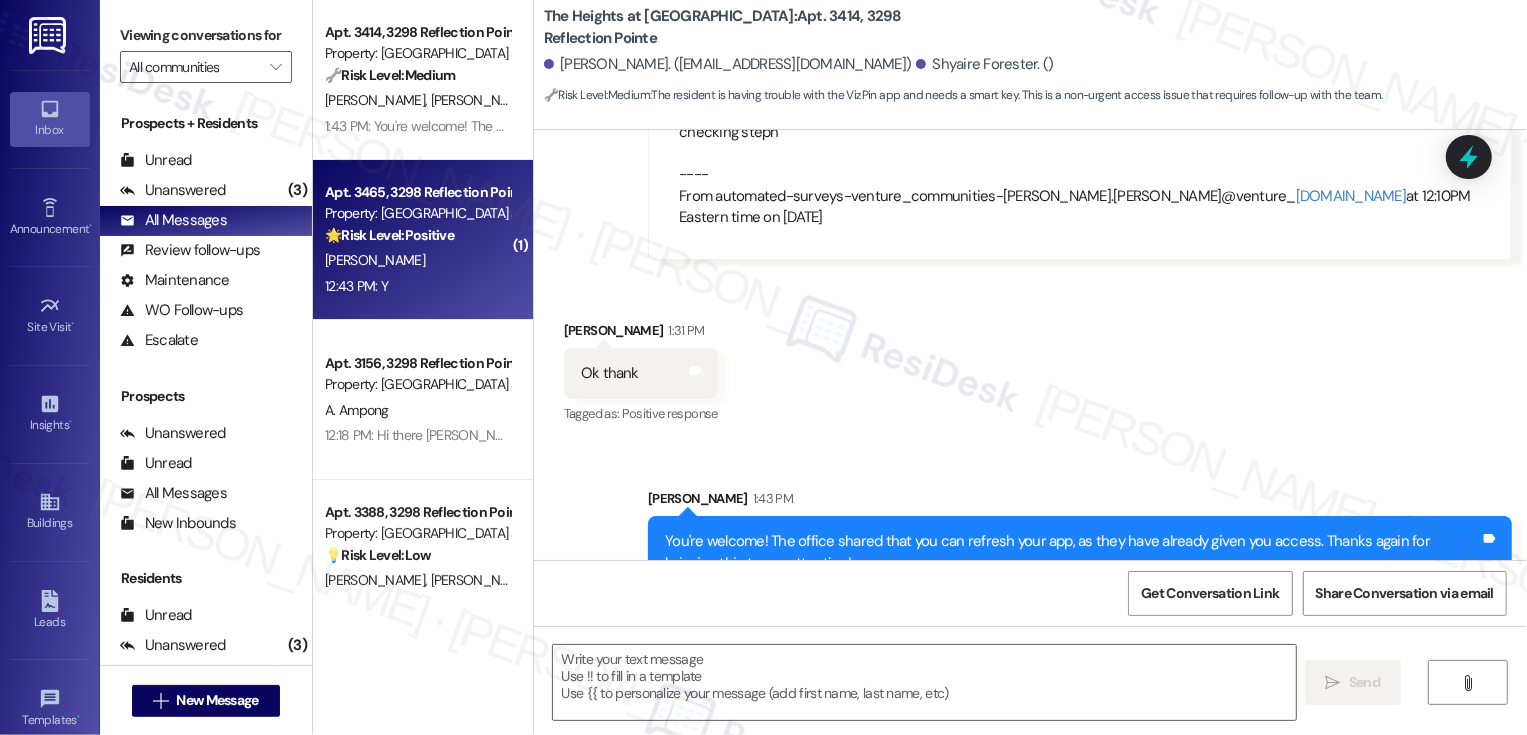 click on "Property: [GEOGRAPHIC_DATA] at [GEOGRAPHIC_DATA]" at bounding box center [417, 213] 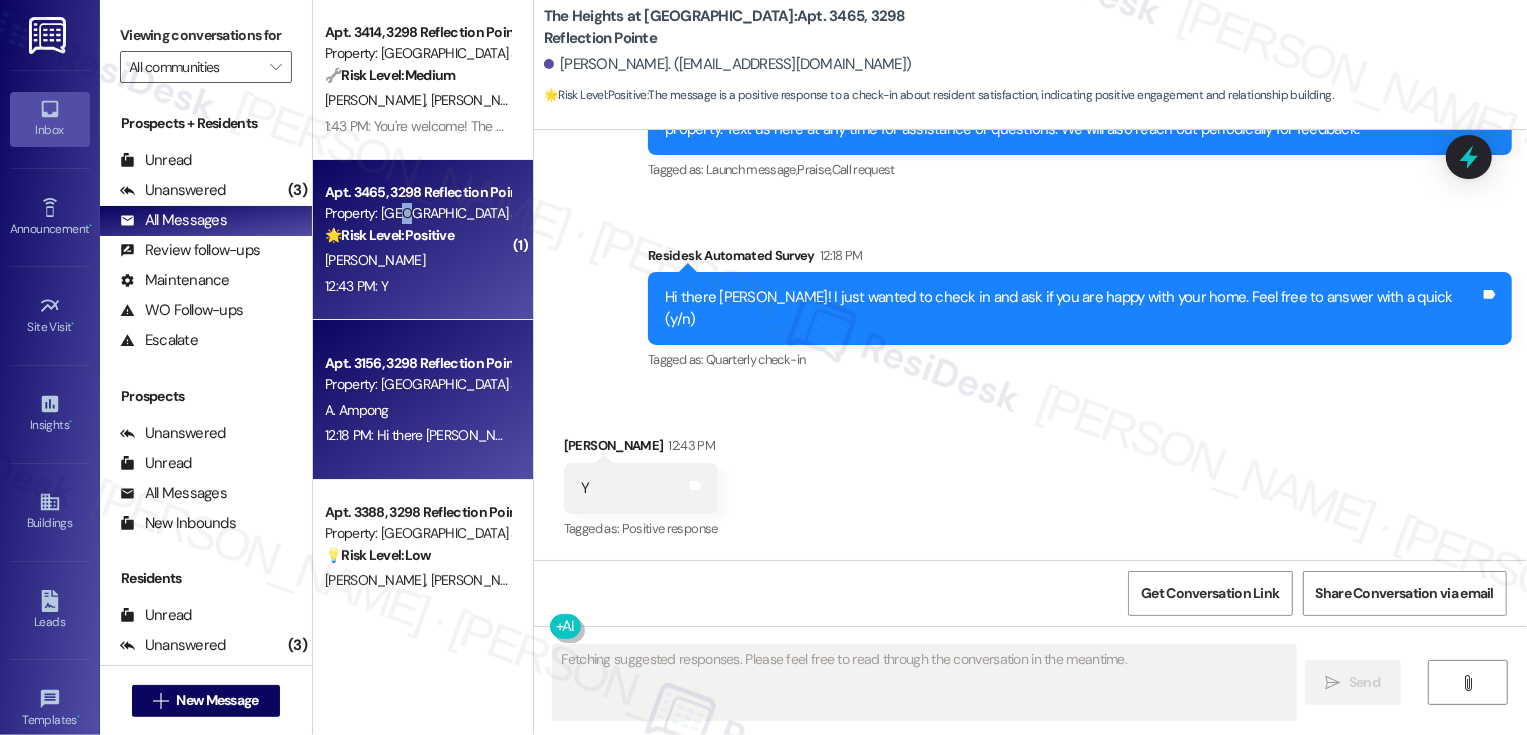 scroll, scrollTop: 486, scrollLeft: 0, axis: vertical 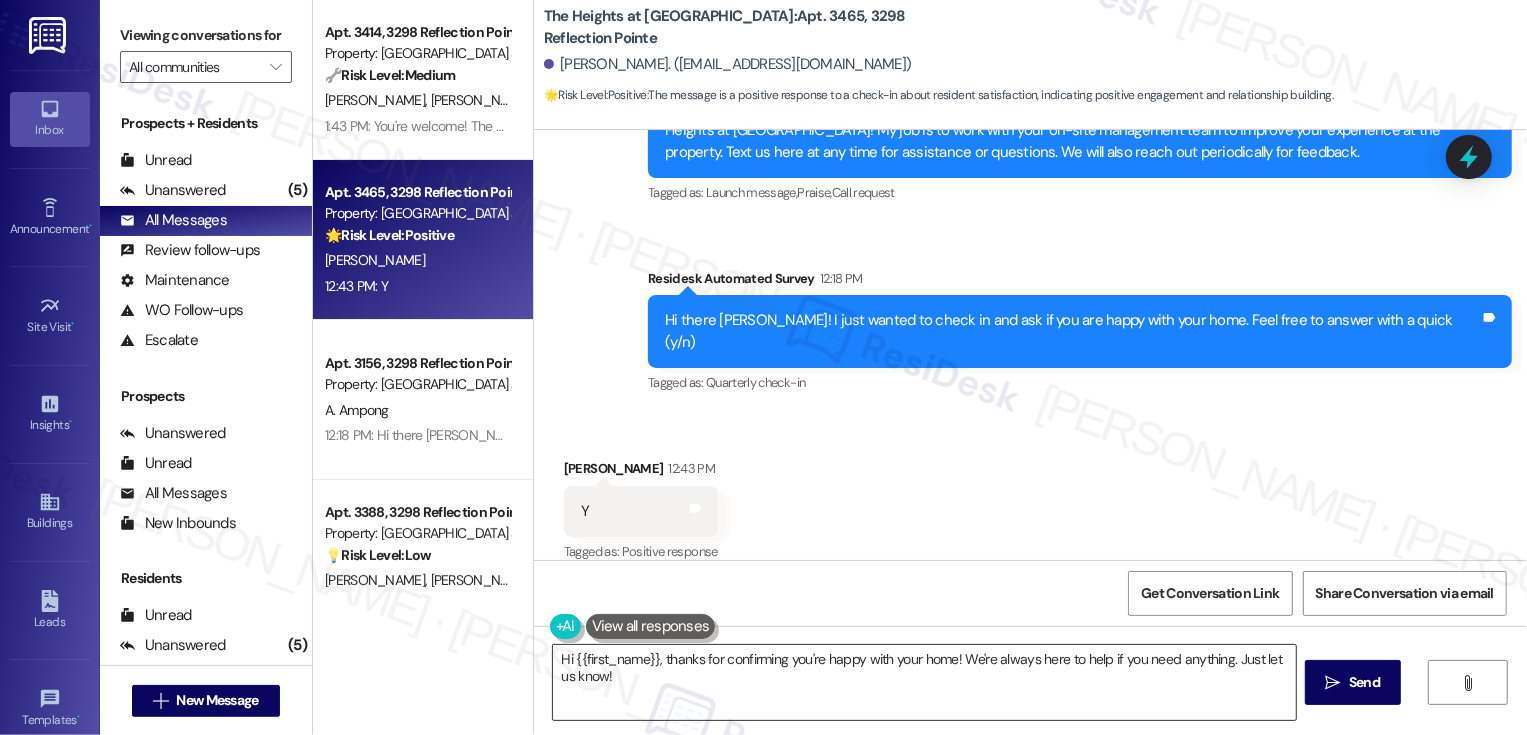 click on "Hi {{first_name}}, thanks for confirming you're happy with your home! We're always here to help if you need anything. Just let us know!" at bounding box center (924, 682) 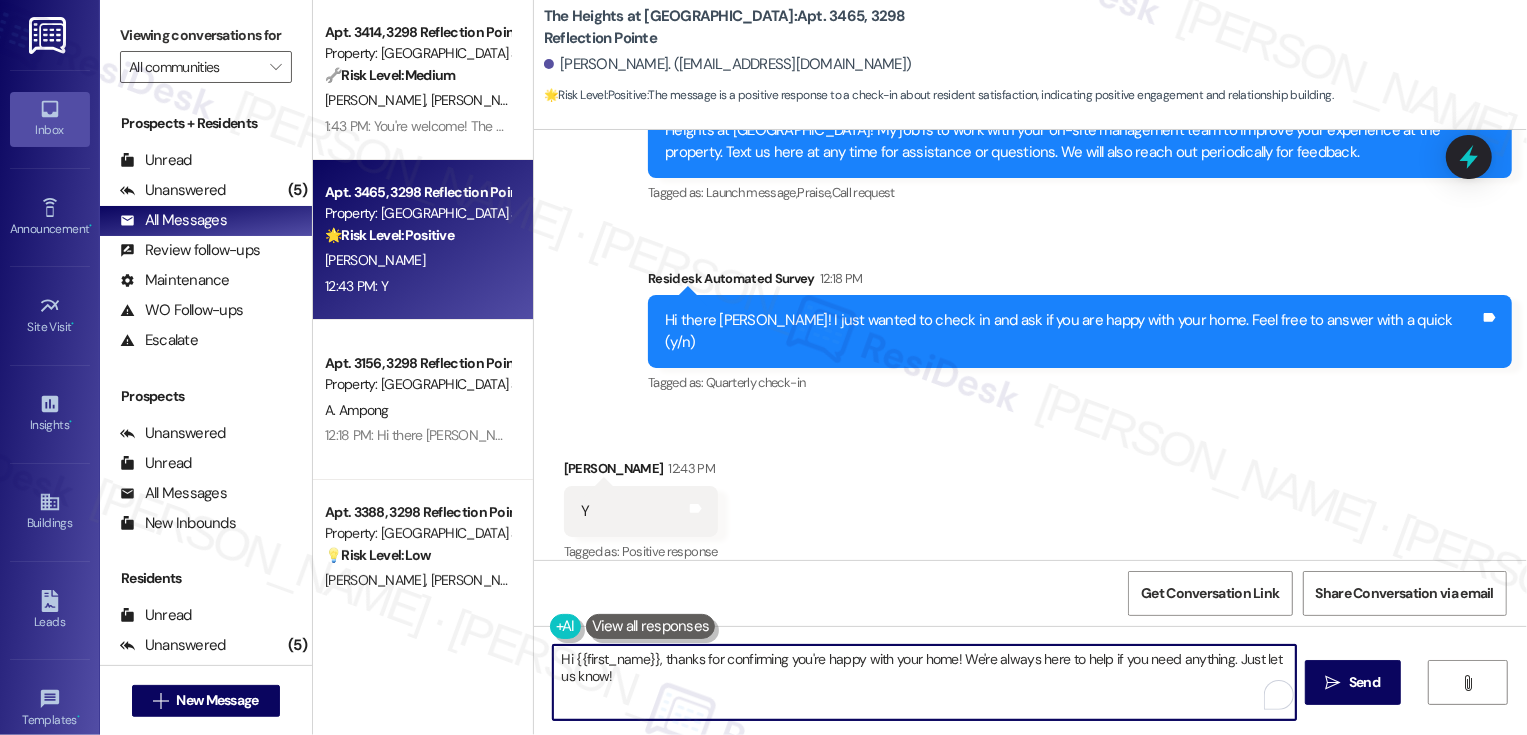 paste on "it's nice to meet you! I'm so glad to hear you're happy with your home! We're always looking to improve. Any ideas on how we can make things better for you?" 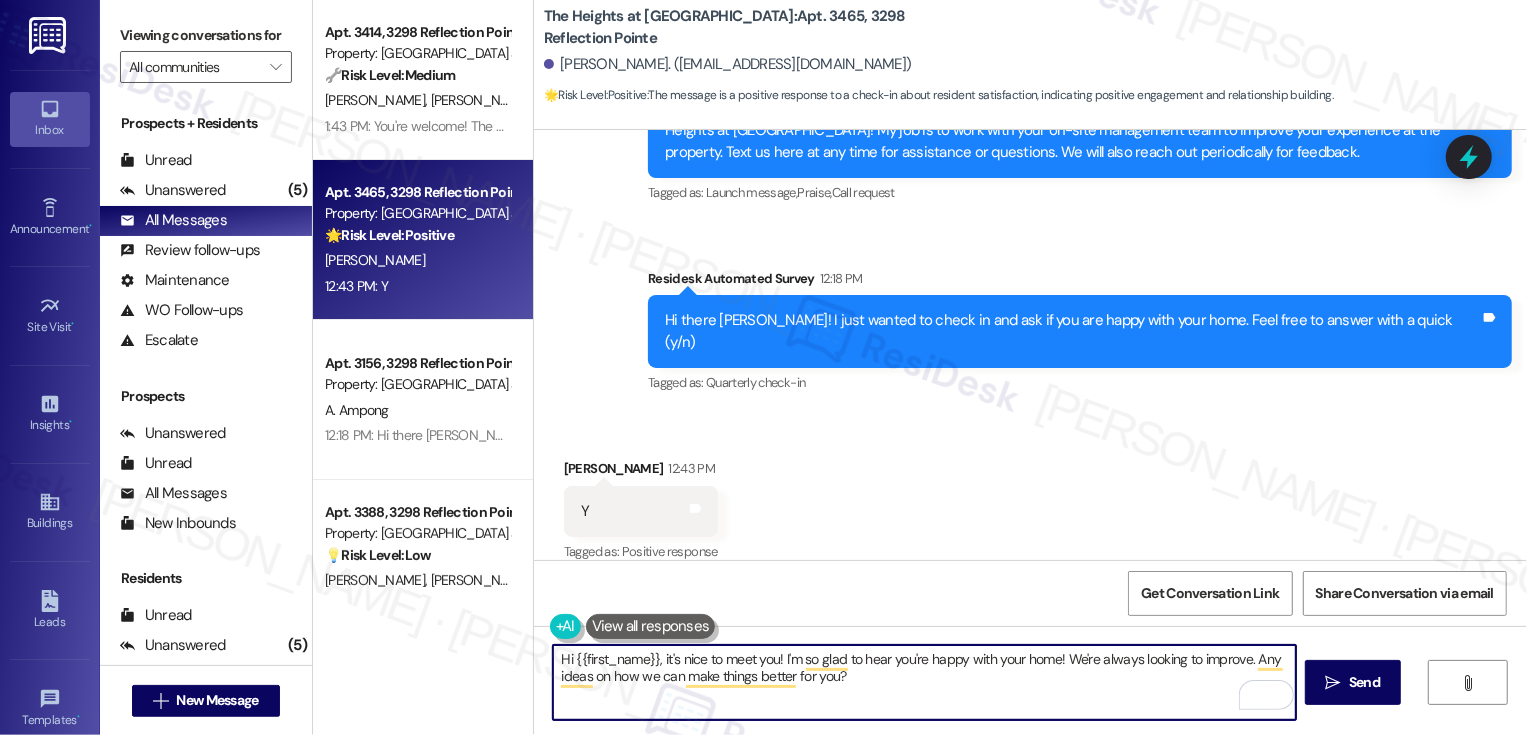 click on "Hi {{first_name}}, it's nice to meet you! I'm so glad to hear you're happy with your home! We're always looking to improve. Any ideas on how we can make things better for you?" at bounding box center [924, 682] 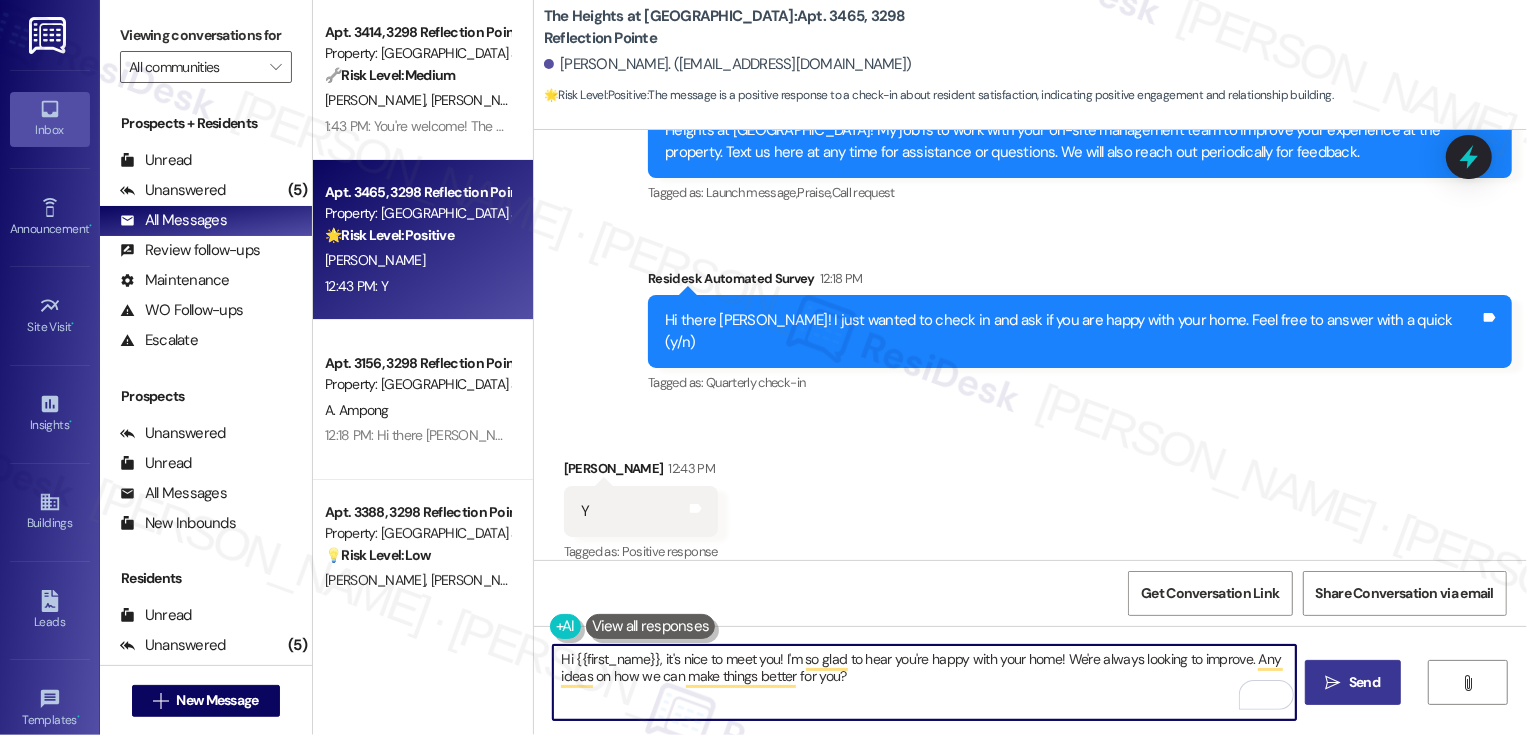 type on "Hi {{first_name}}, it's nice to meet you! I'm so glad to hear you're happy with your home! We're always looking to improve. Any ideas on how we can make things better for you?" 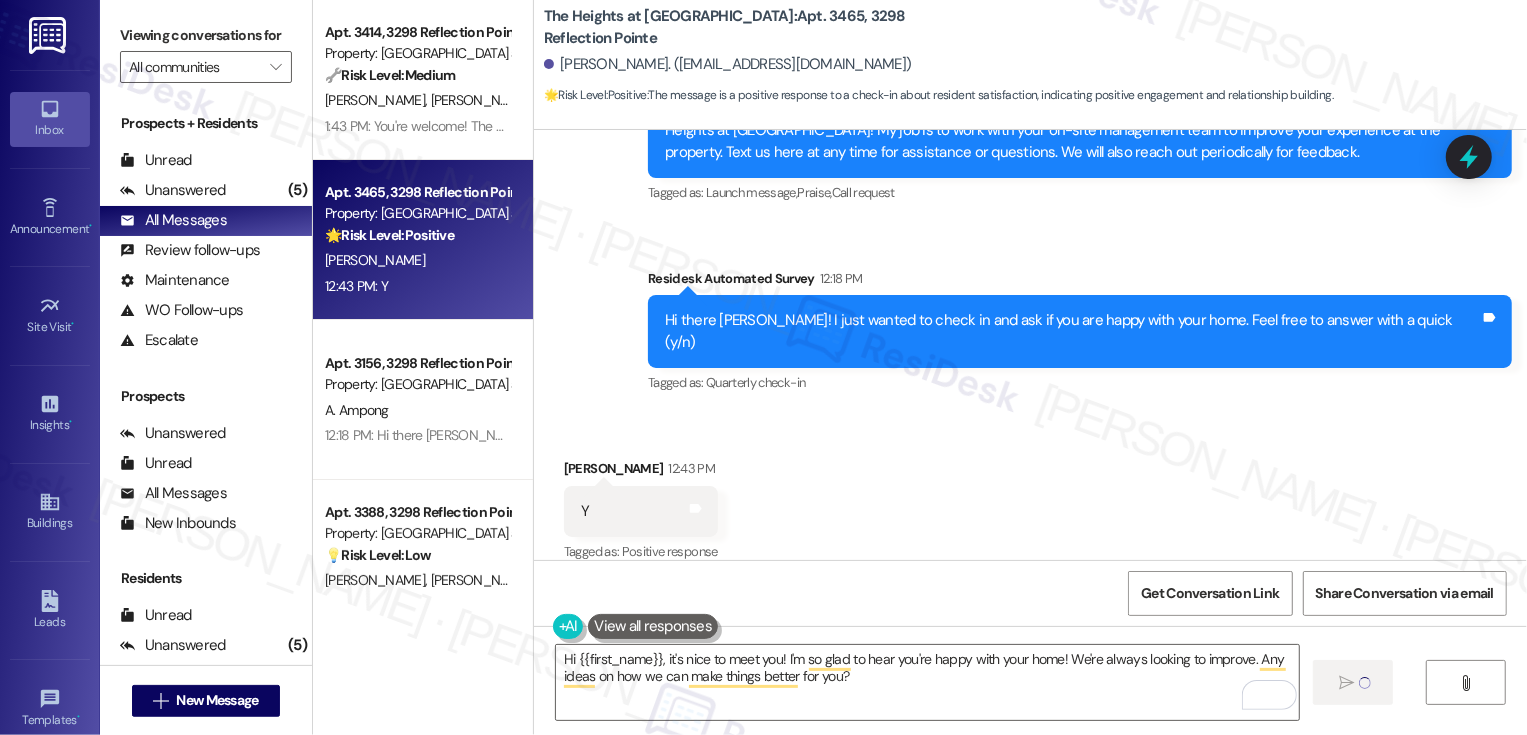 type 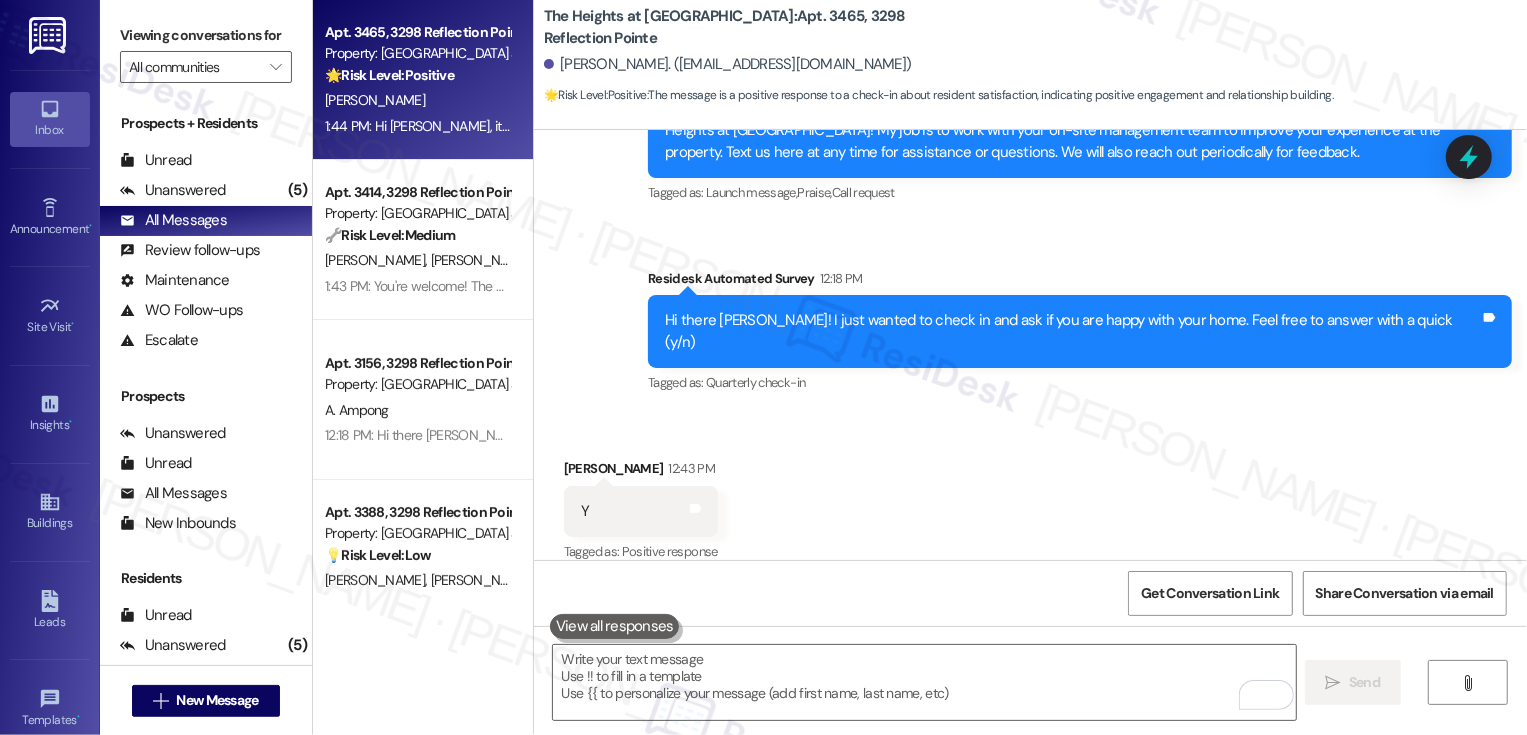scroll, scrollTop: 647, scrollLeft: 0, axis: vertical 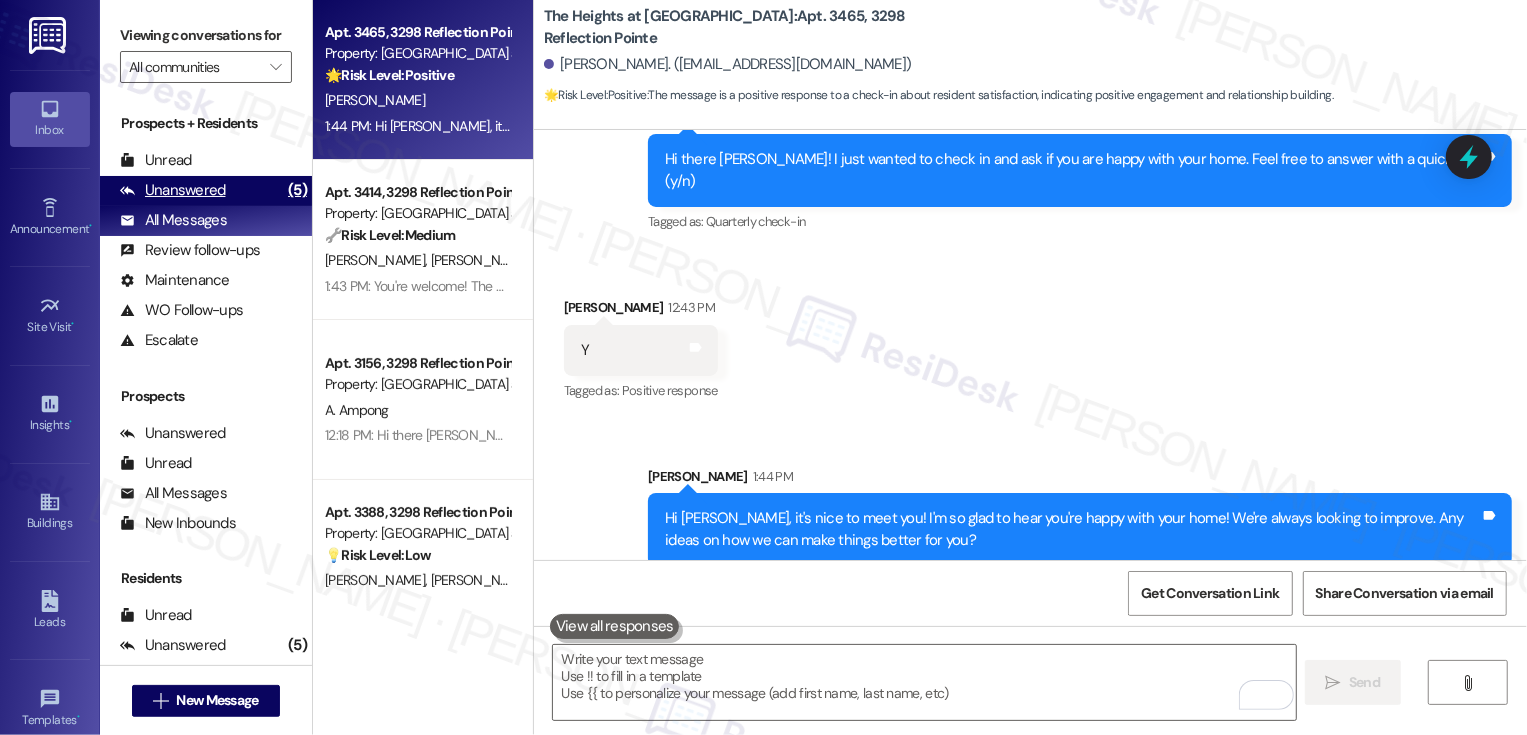 click on "Unanswered (5)" at bounding box center [206, 191] 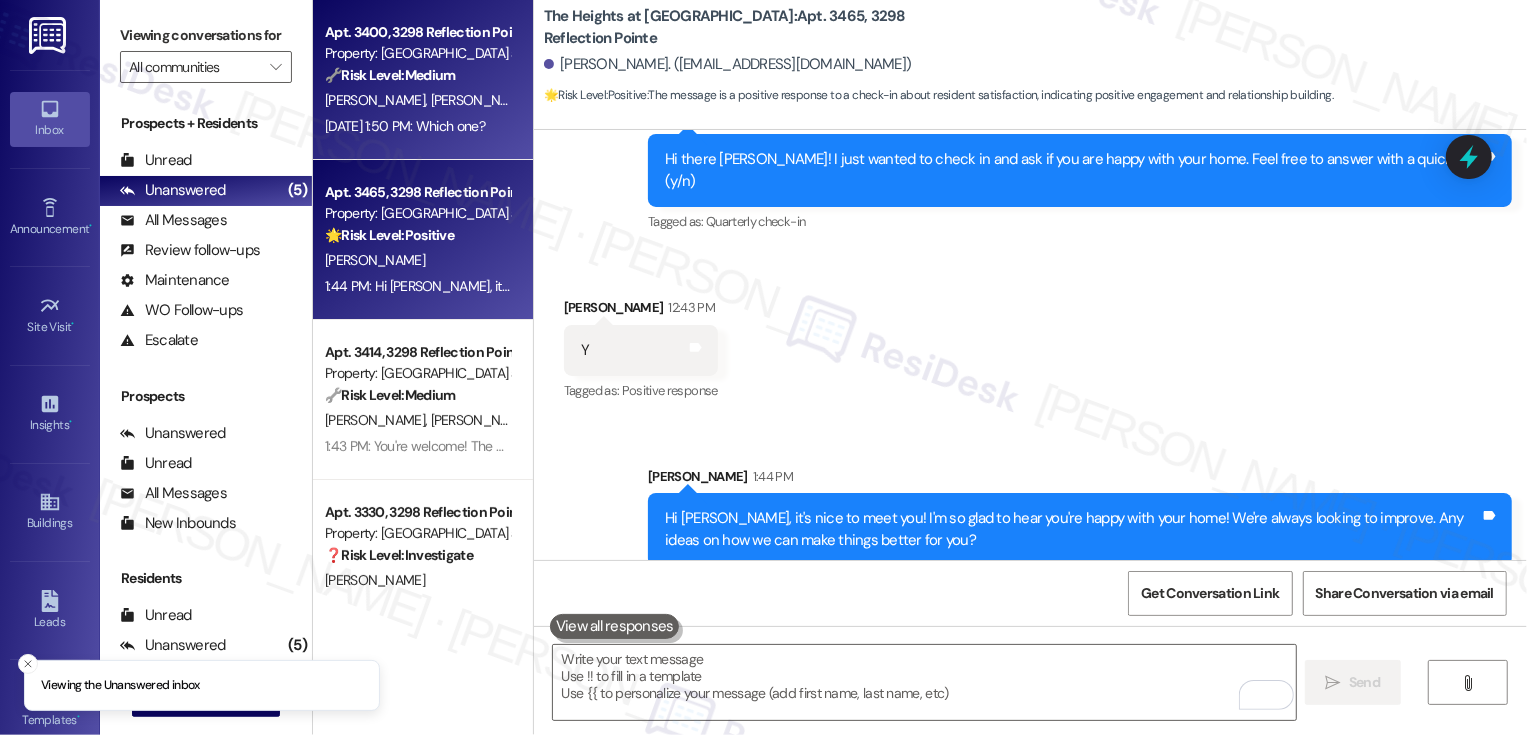 click on "Jul 18, 2025 at 1:50 PM: Which one?  Jul 18, 2025 at 1:50 PM: Which one?" at bounding box center (405, 126) 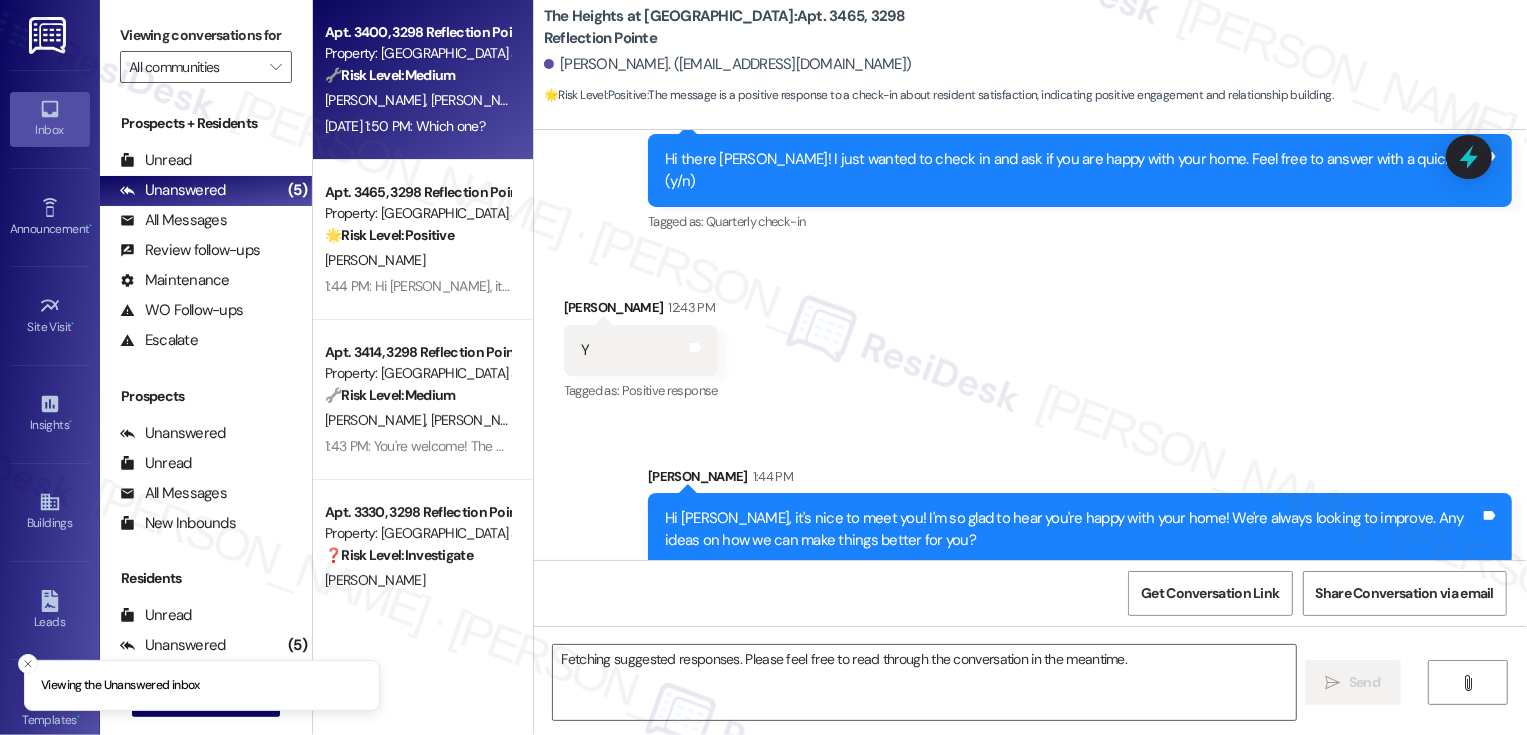 click on "Jul 18, 2025 at 1:50 PM: Which one?  Jul 18, 2025 at 1:50 PM: Which one?" at bounding box center [405, 126] 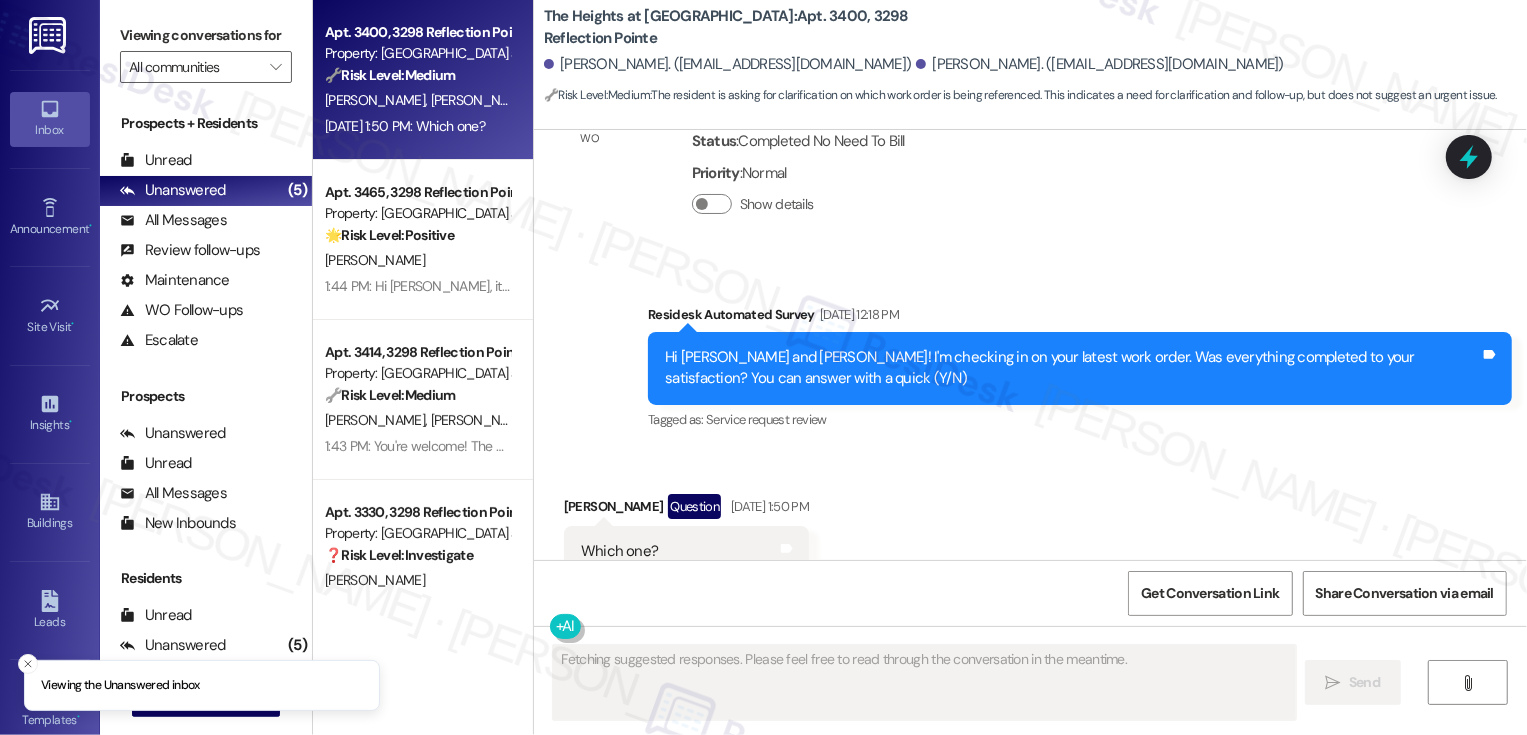 scroll, scrollTop: 731, scrollLeft: 0, axis: vertical 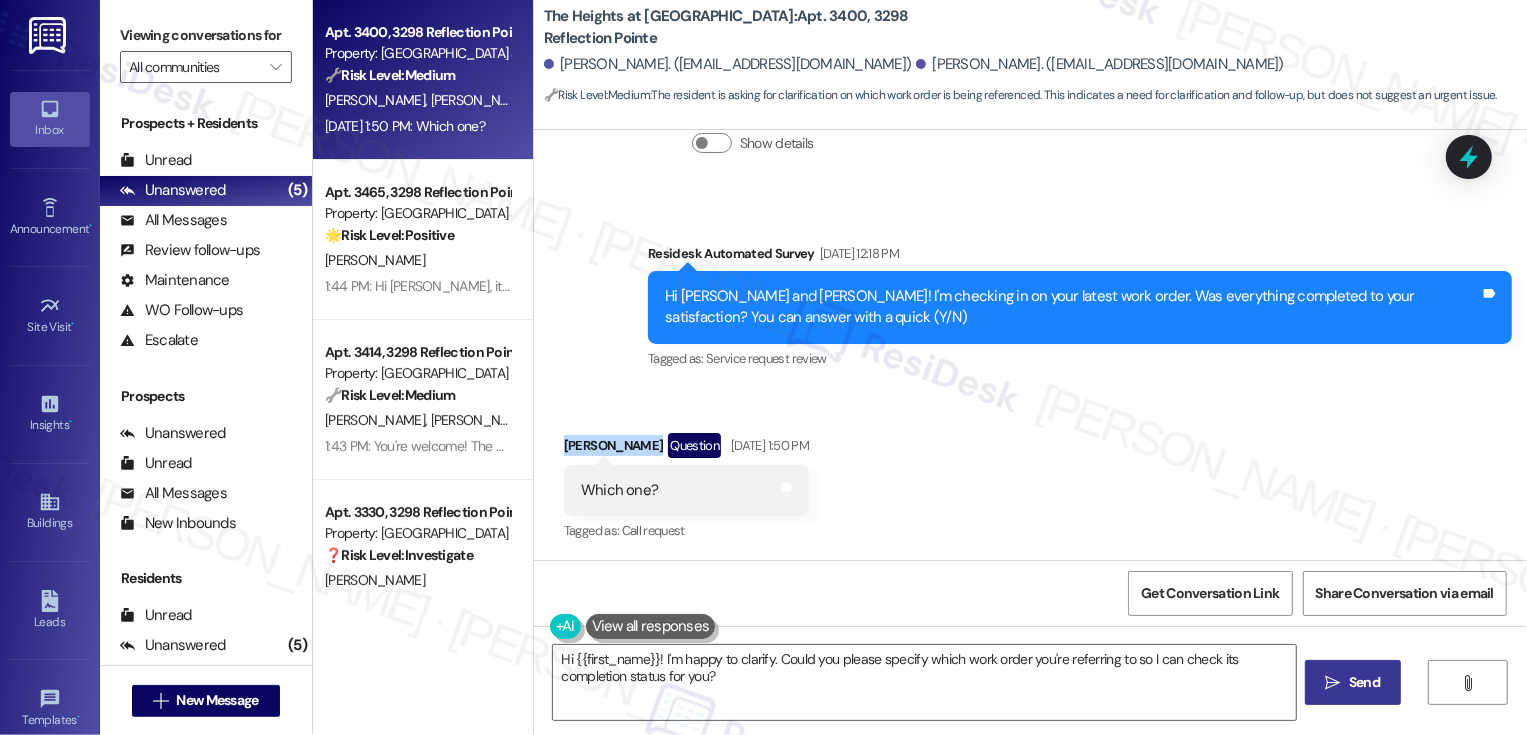 drag, startPoint x: 551, startPoint y: 446, endPoint x: 619, endPoint y: 447, distance: 68.007355 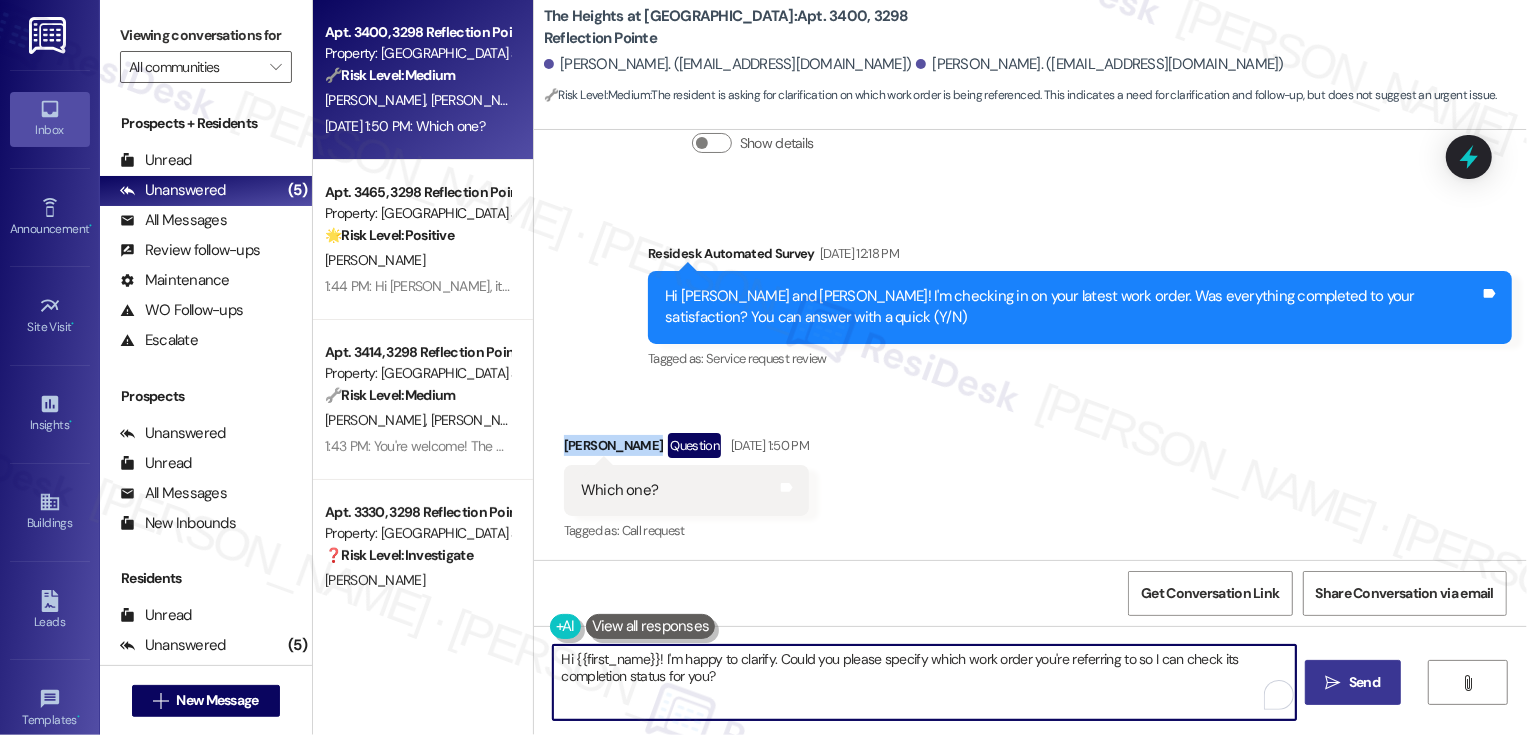 drag, startPoint x: 651, startPoint y: 658, endPoint x: 779, endPoint y: 704, distance: 136.01471 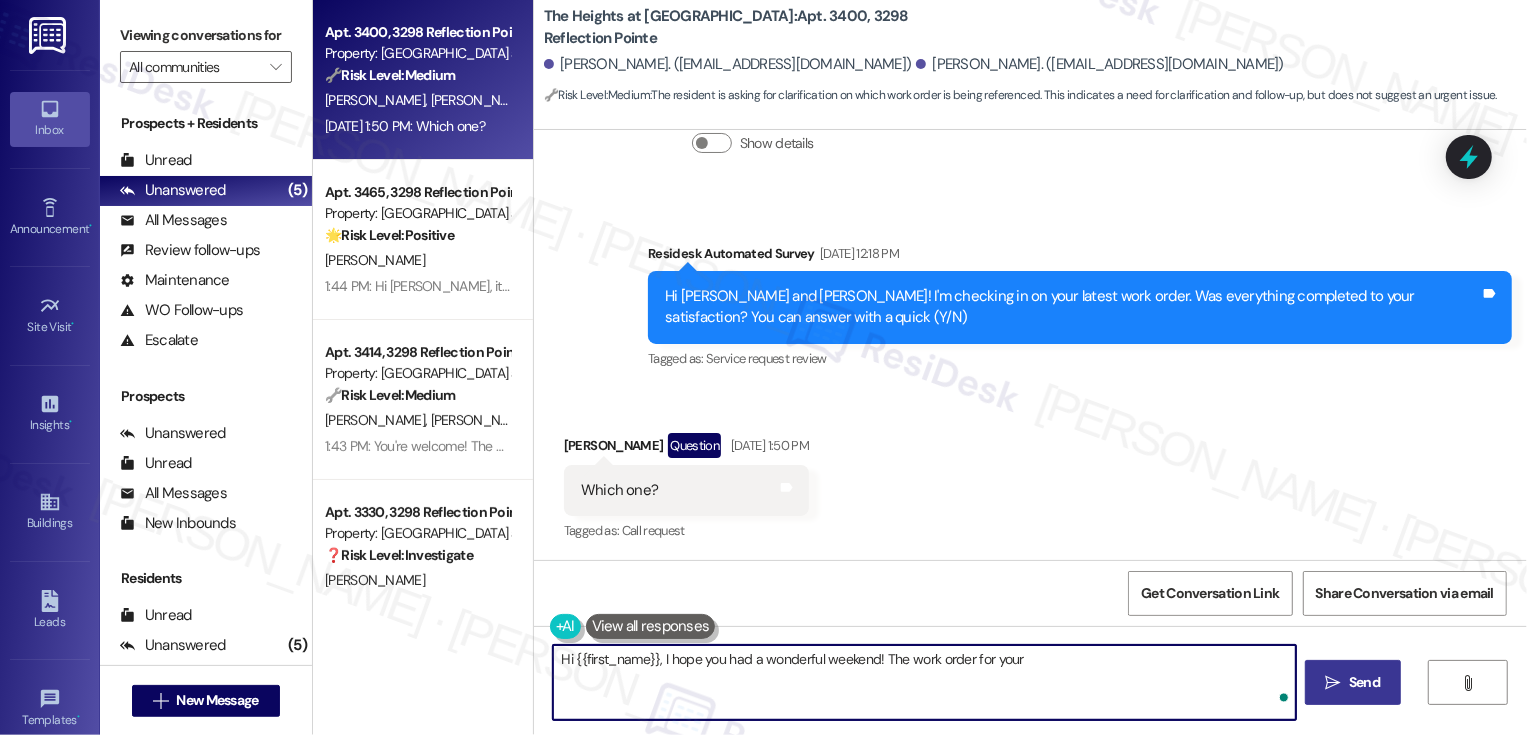 paste on "Wasp nest" 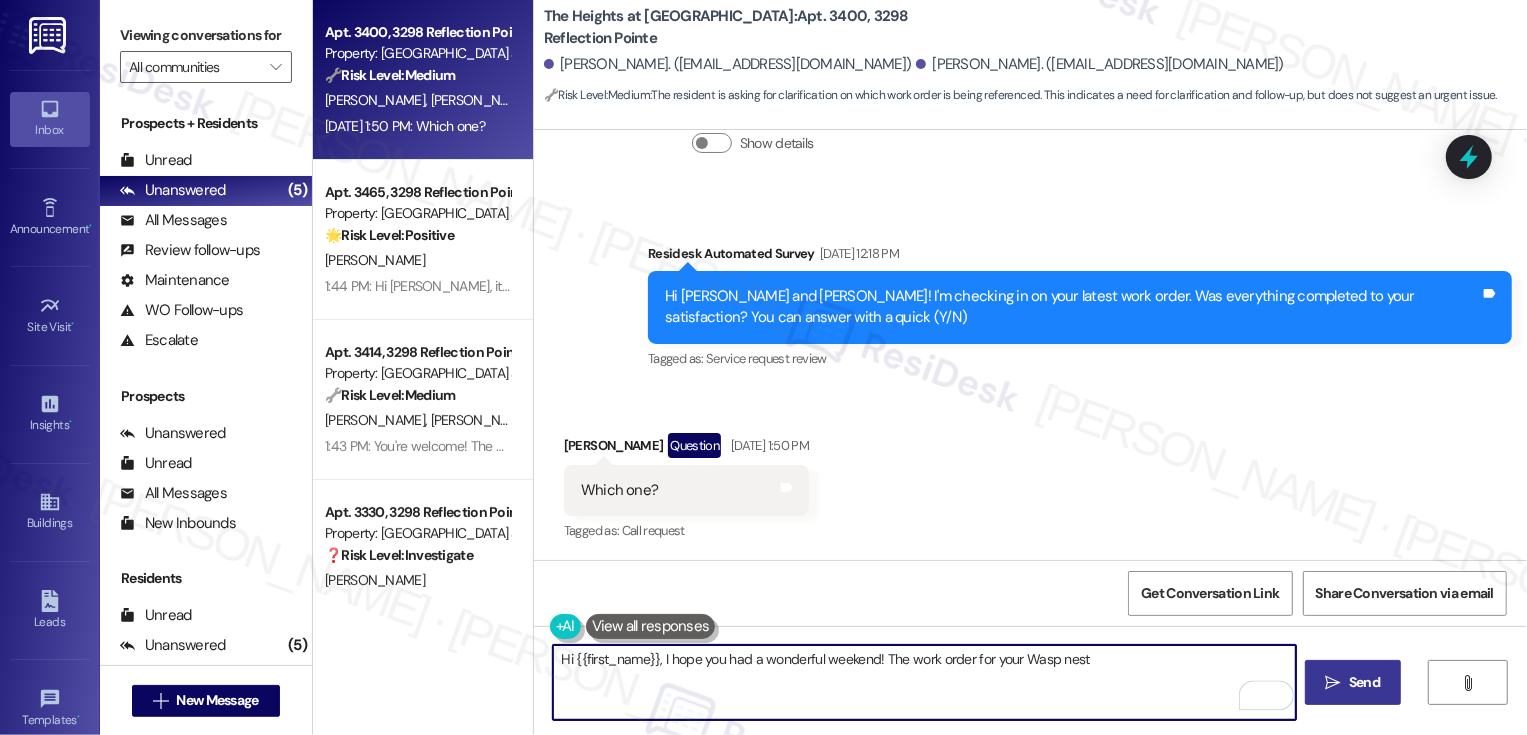 click on "Hi {{first_name}}, I hope you had a wonderful weekend! The work order for your Wasp nest" at bounding box center [924, 682] 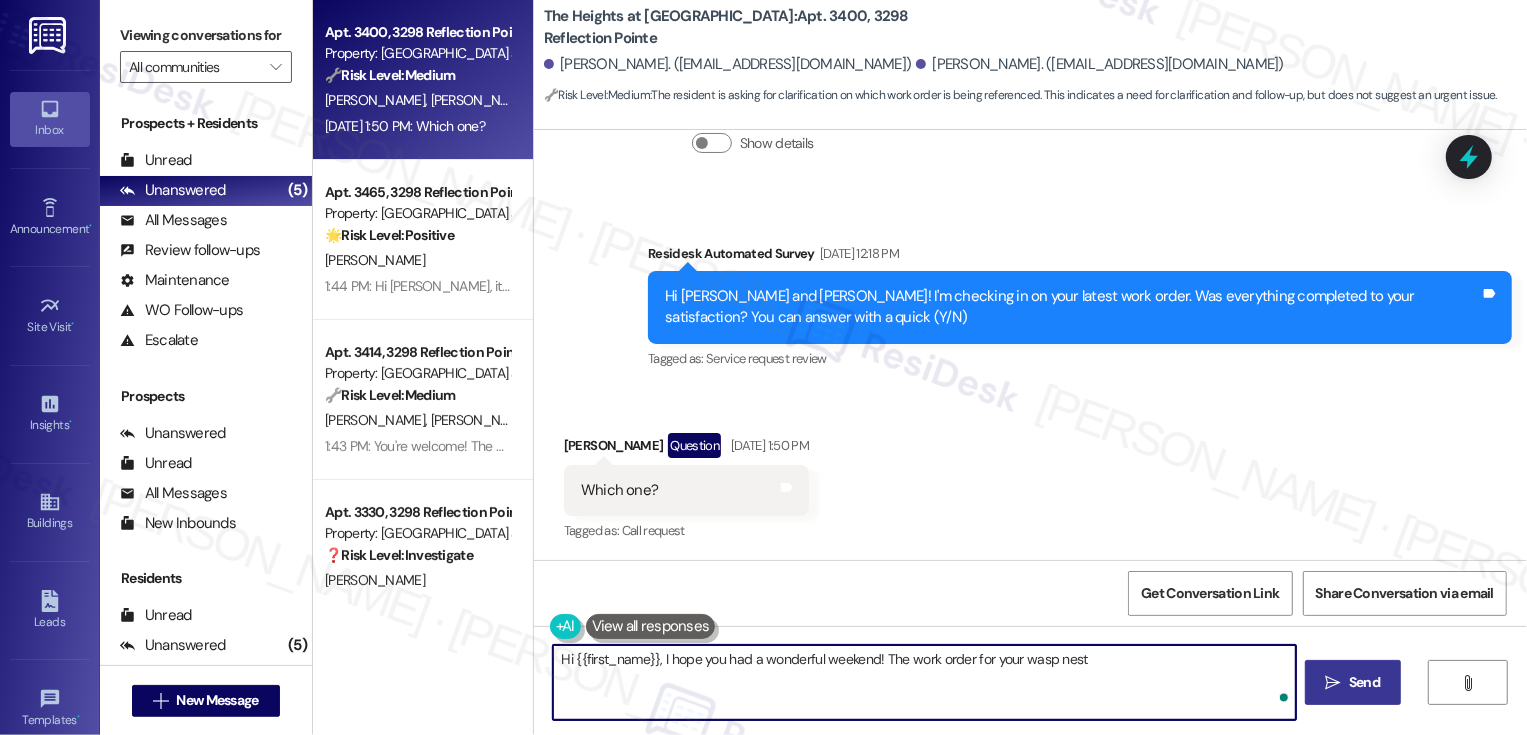click on "Hi {{first_name}}, I hope you had a wonderful weekend! The work order for your wasp nest" at bounding box center [924, 682] 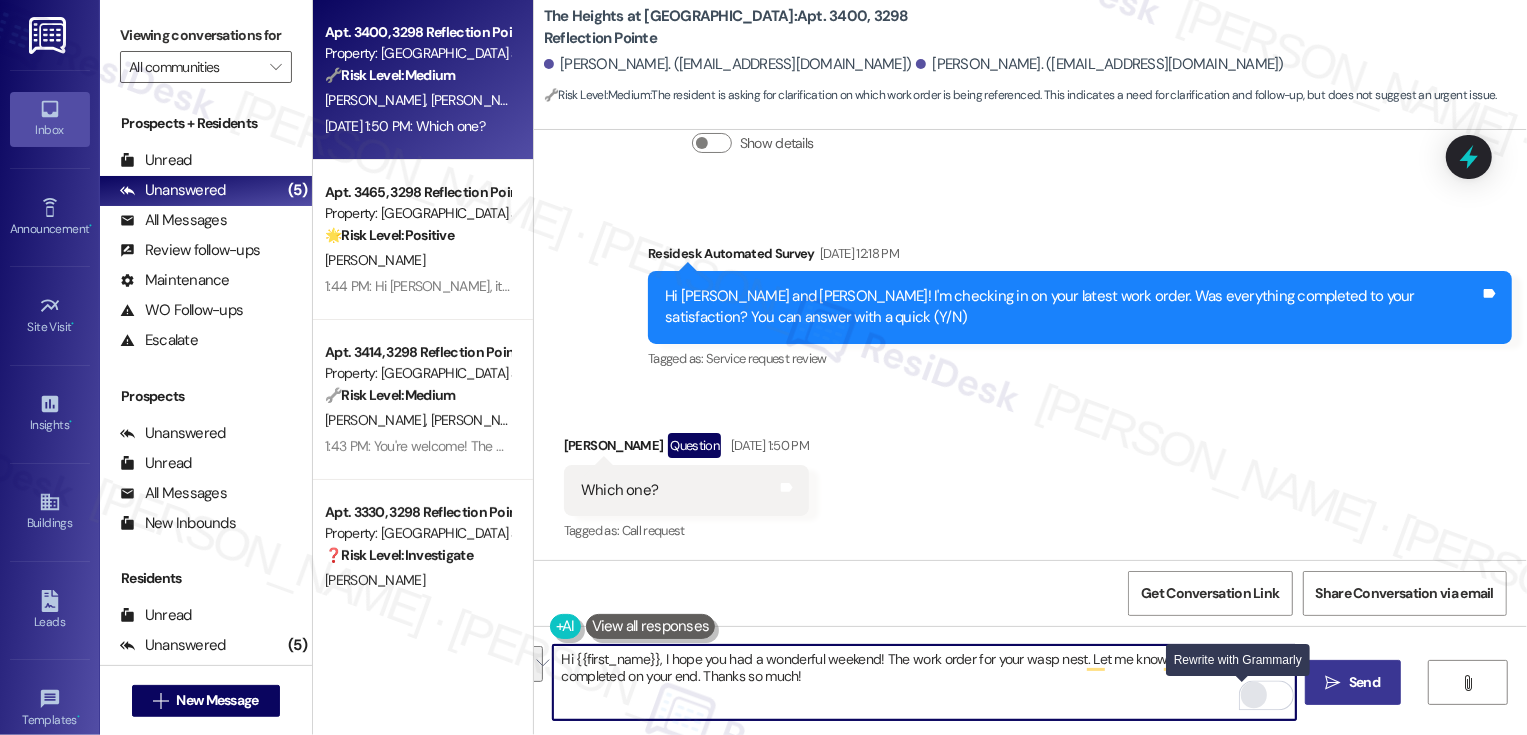 click at bounding box center (1254, 695) 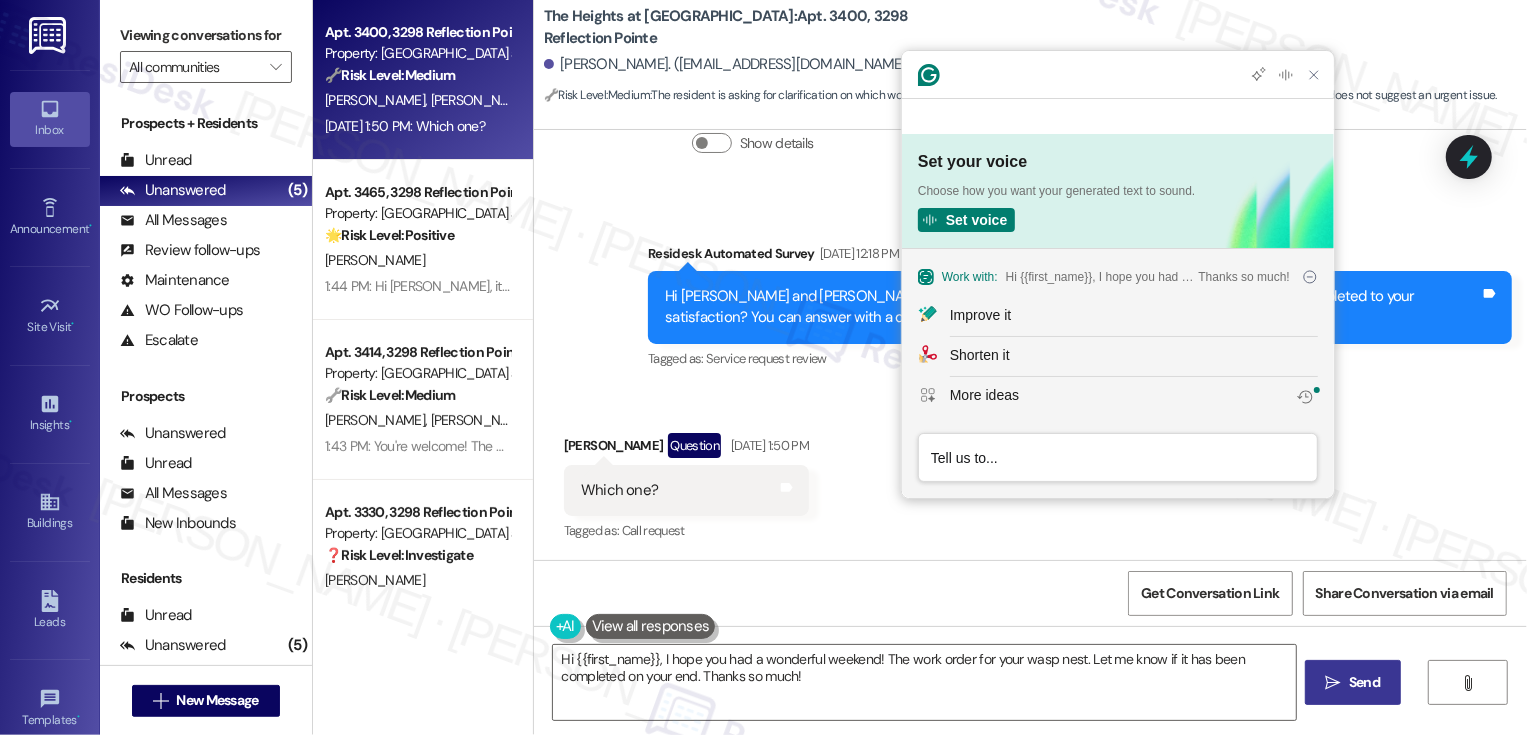 scroll, scrollTop: 0, scrollLeft: 0, axis: both 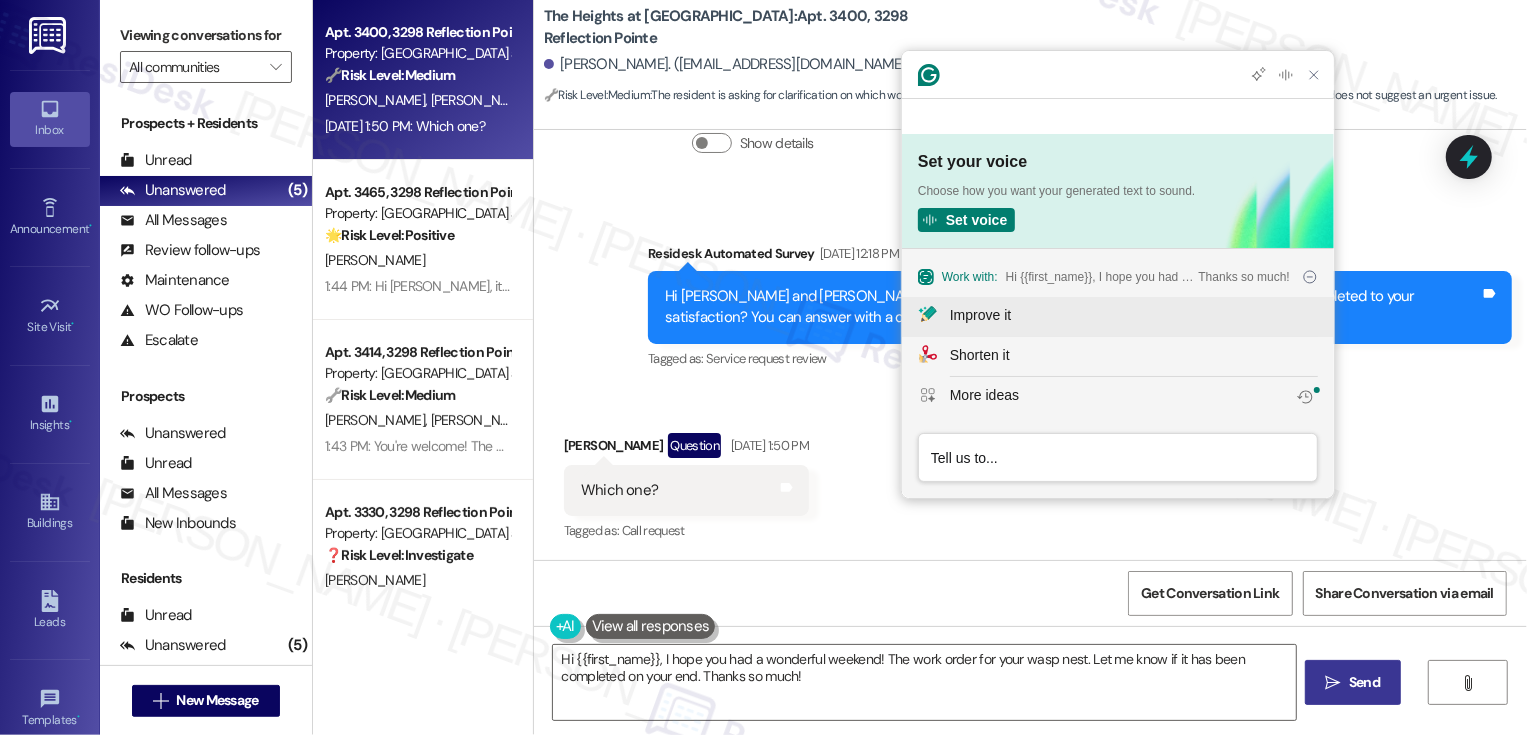 click on "Improve it" 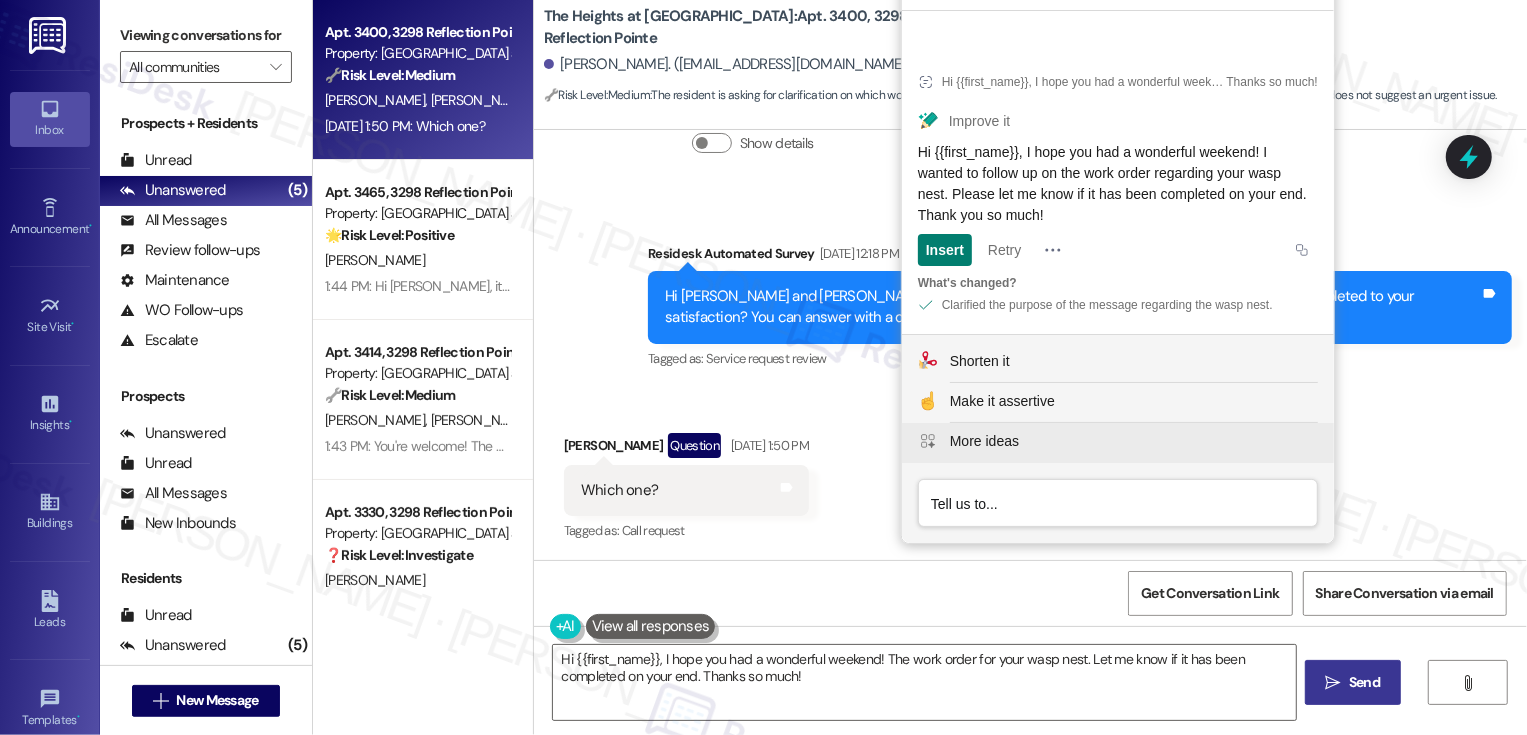 click on "More ideas" 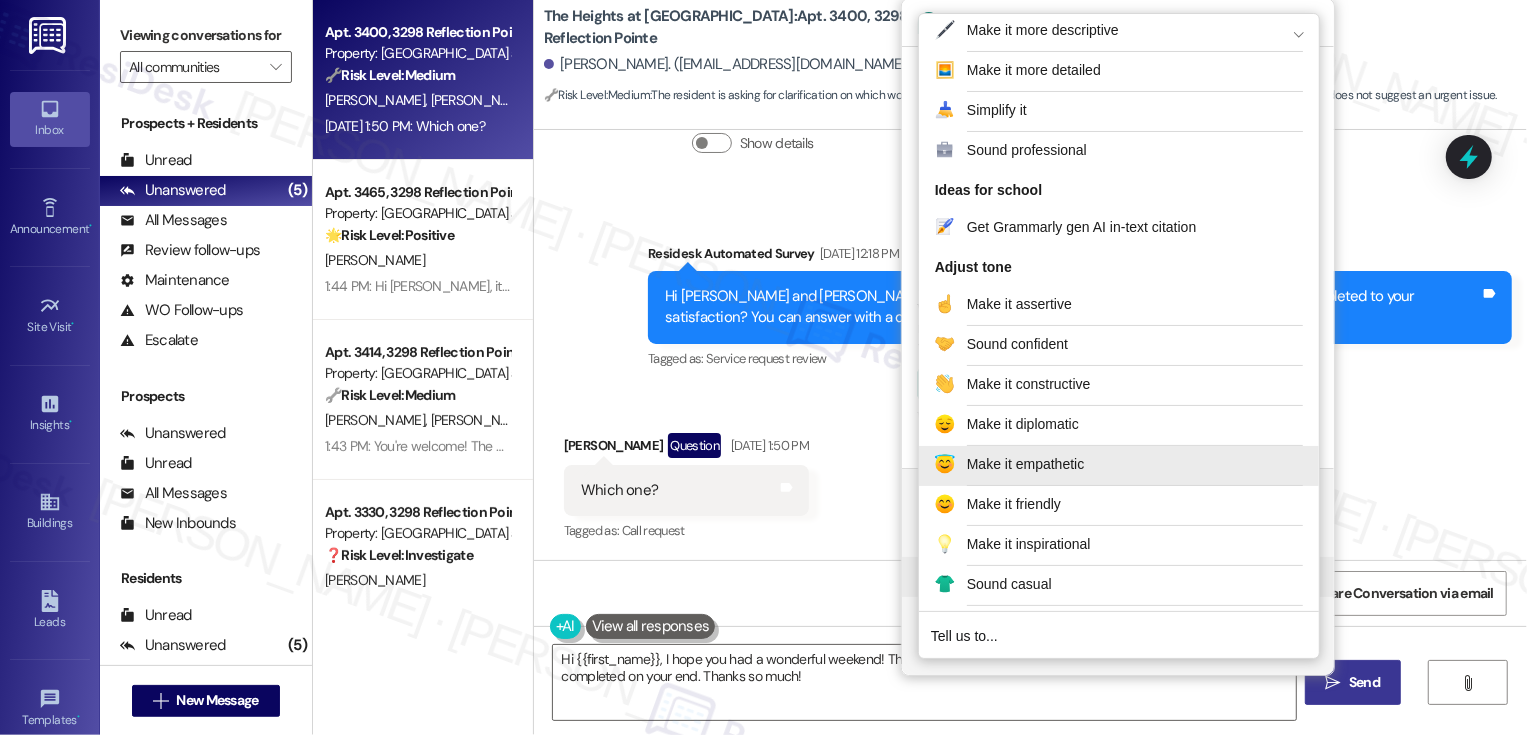 scroll, scrollTop: 178, scrollLeft: 0, axis: vertical 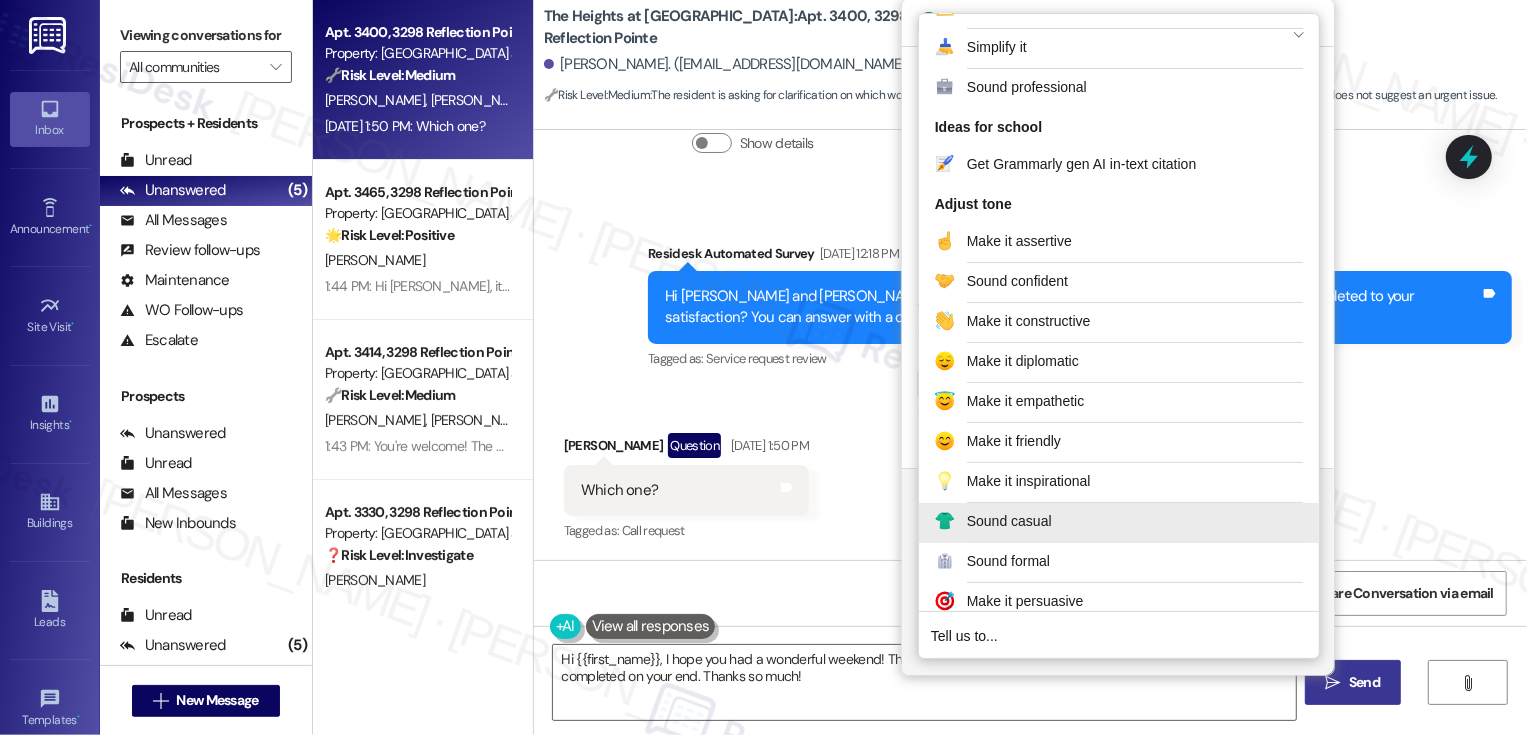click on "Sound casual" at bounding box center [1119, 523] 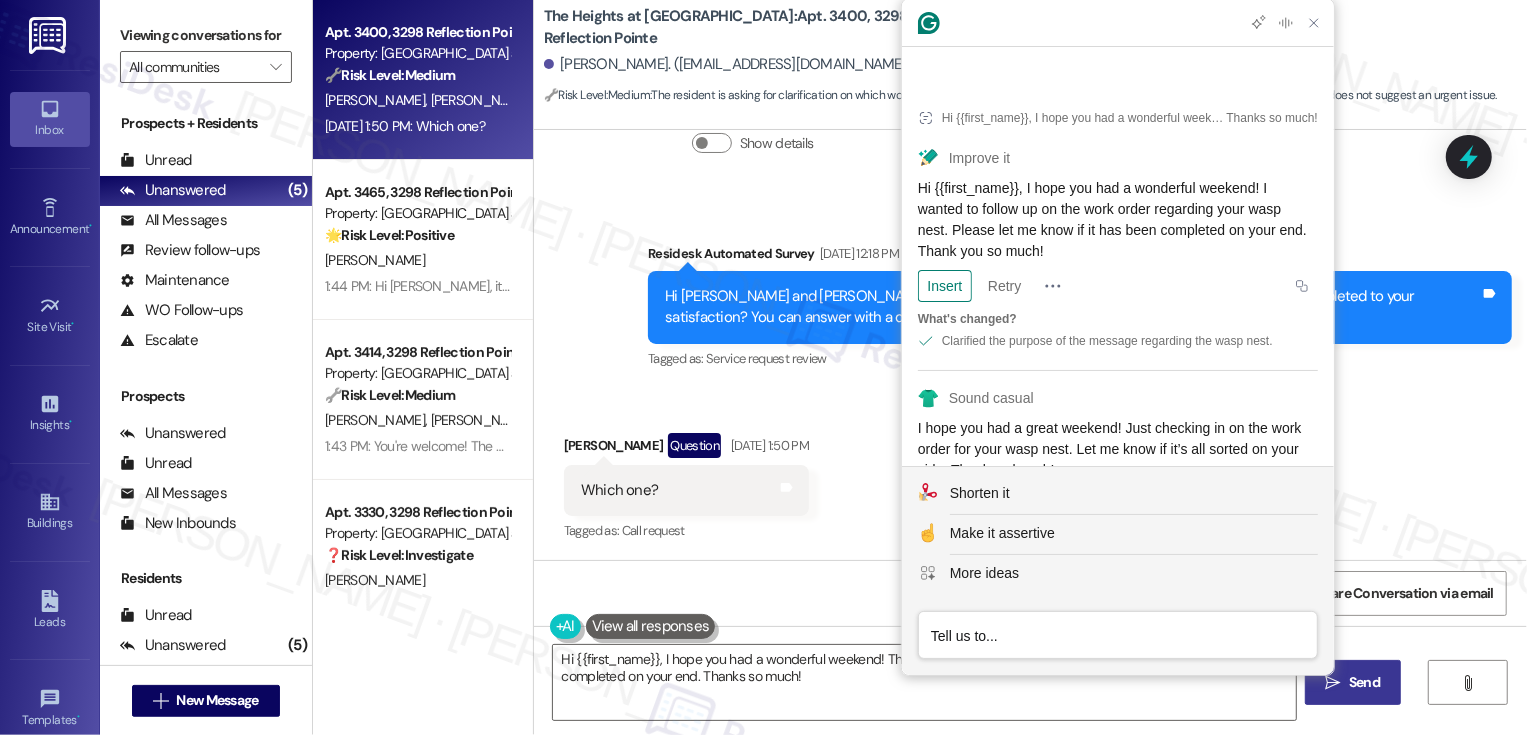scroll, scrollTop: 35, scrollLeft: 0, axis: vertical 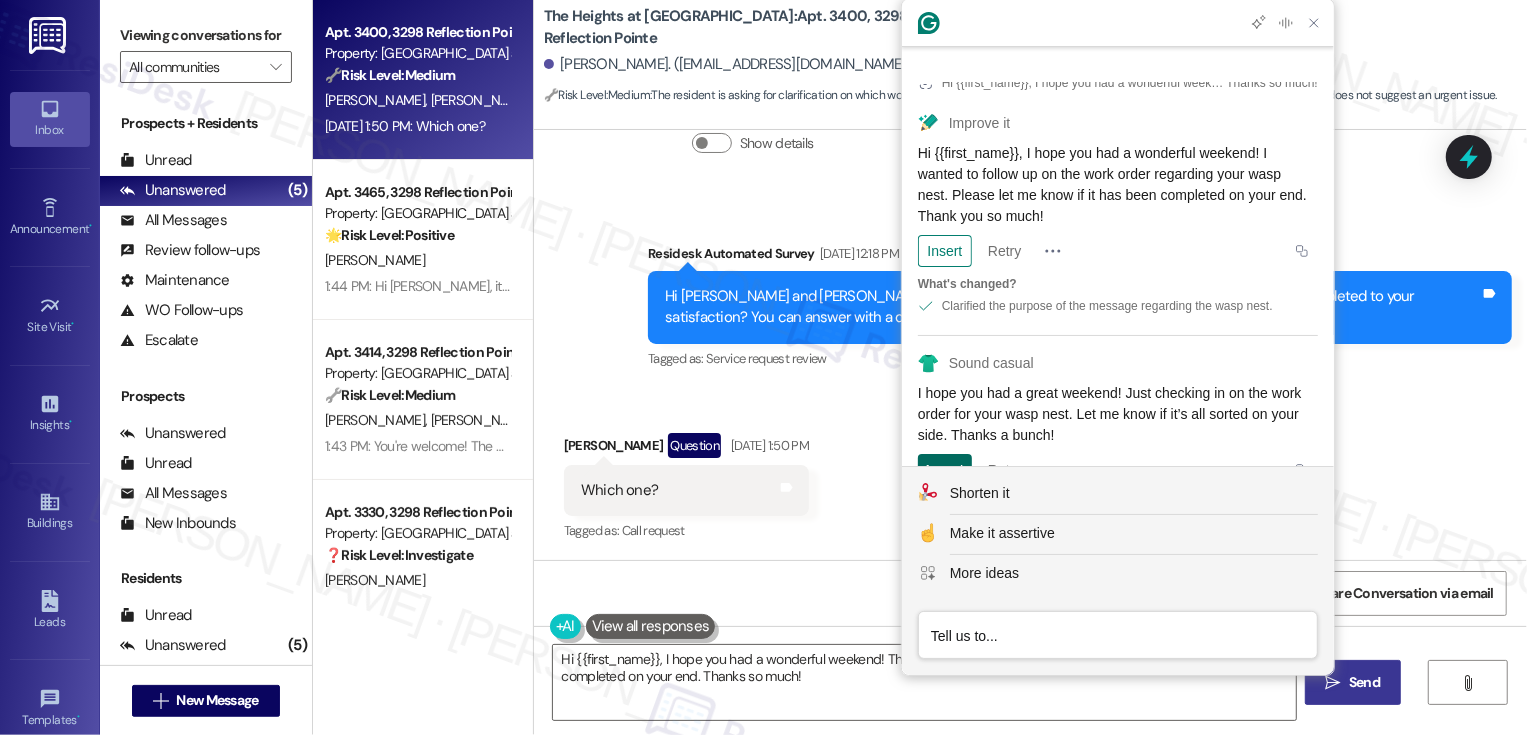 click on "Insert" 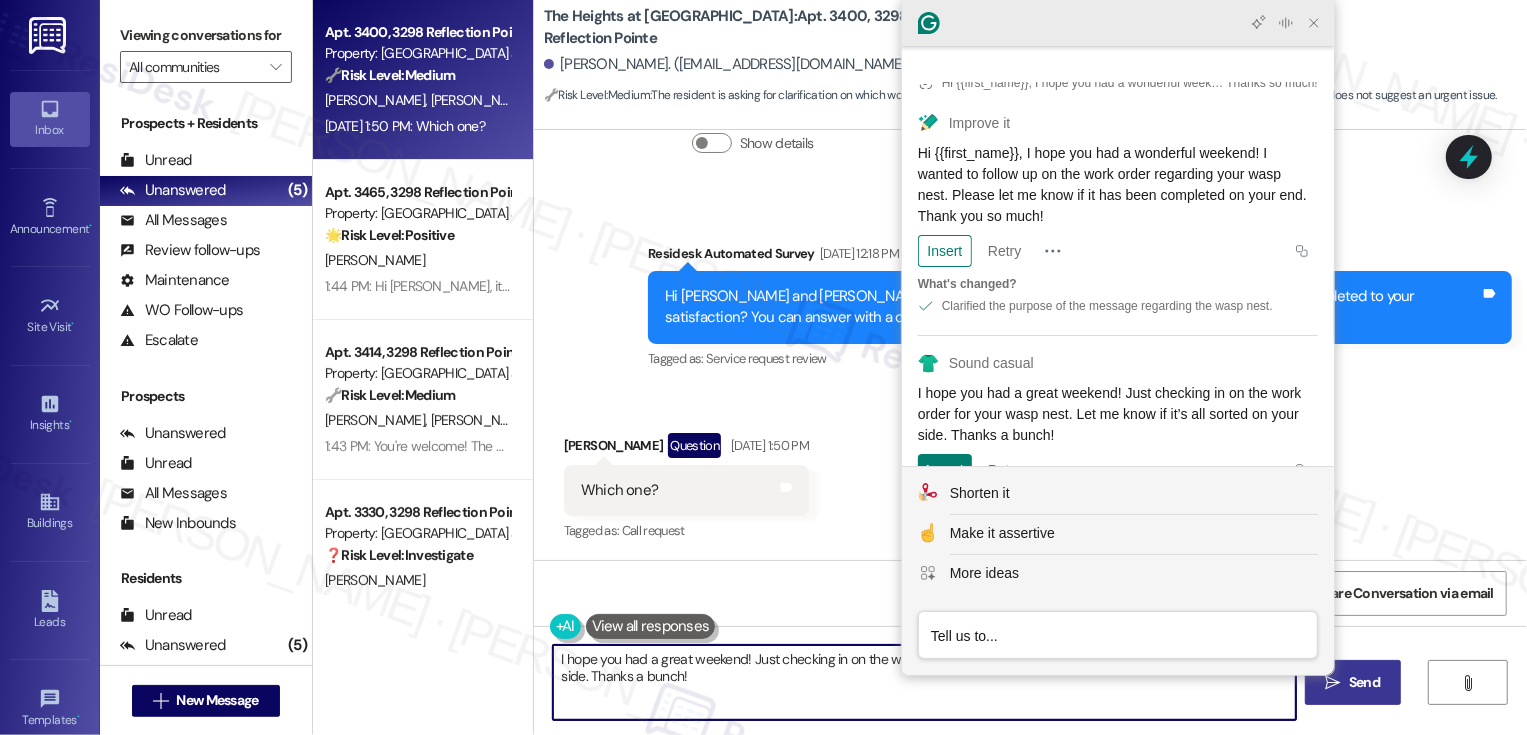 click 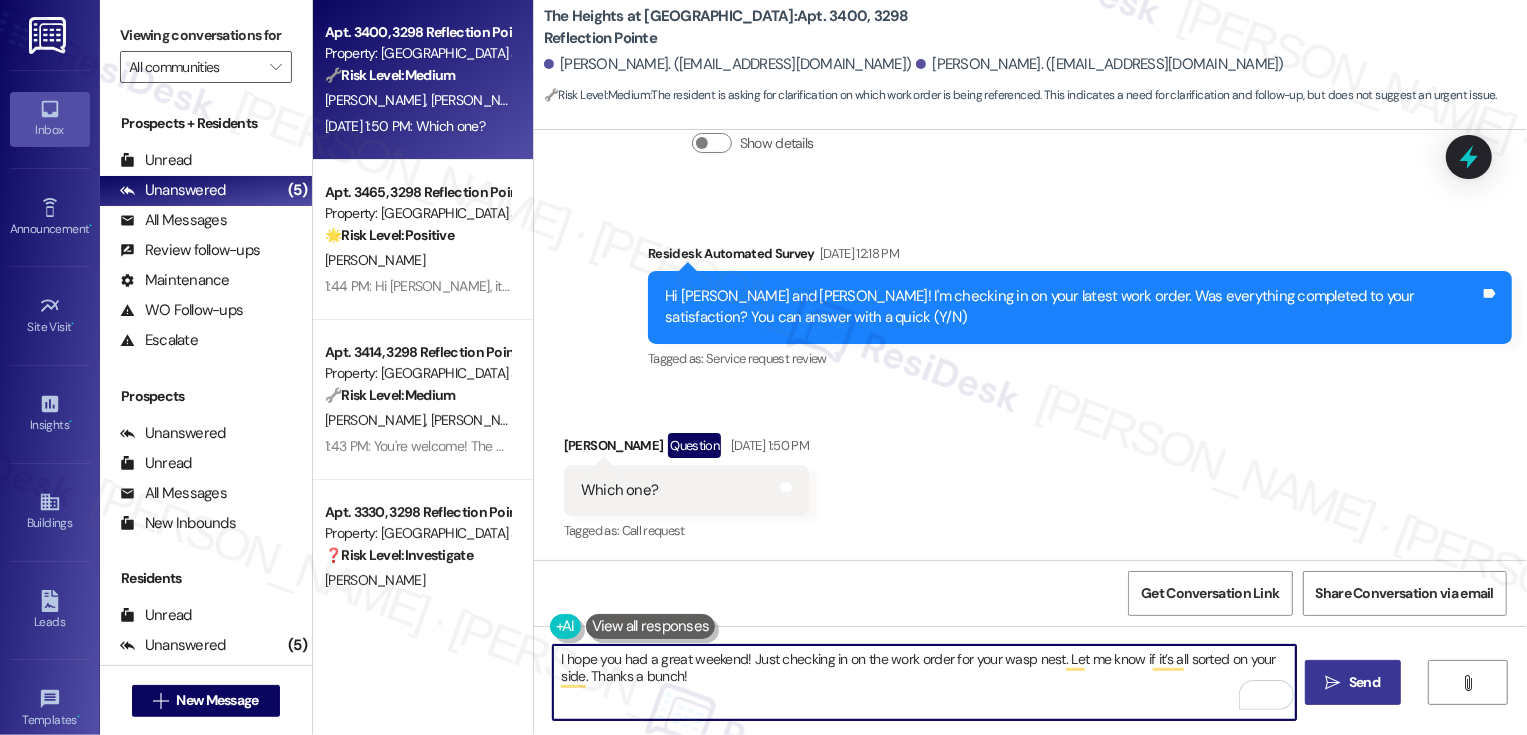 drag, startPoint x: 623, startPoint y: 677, endPoint x: 887, endPoint y: 677, distance: 264 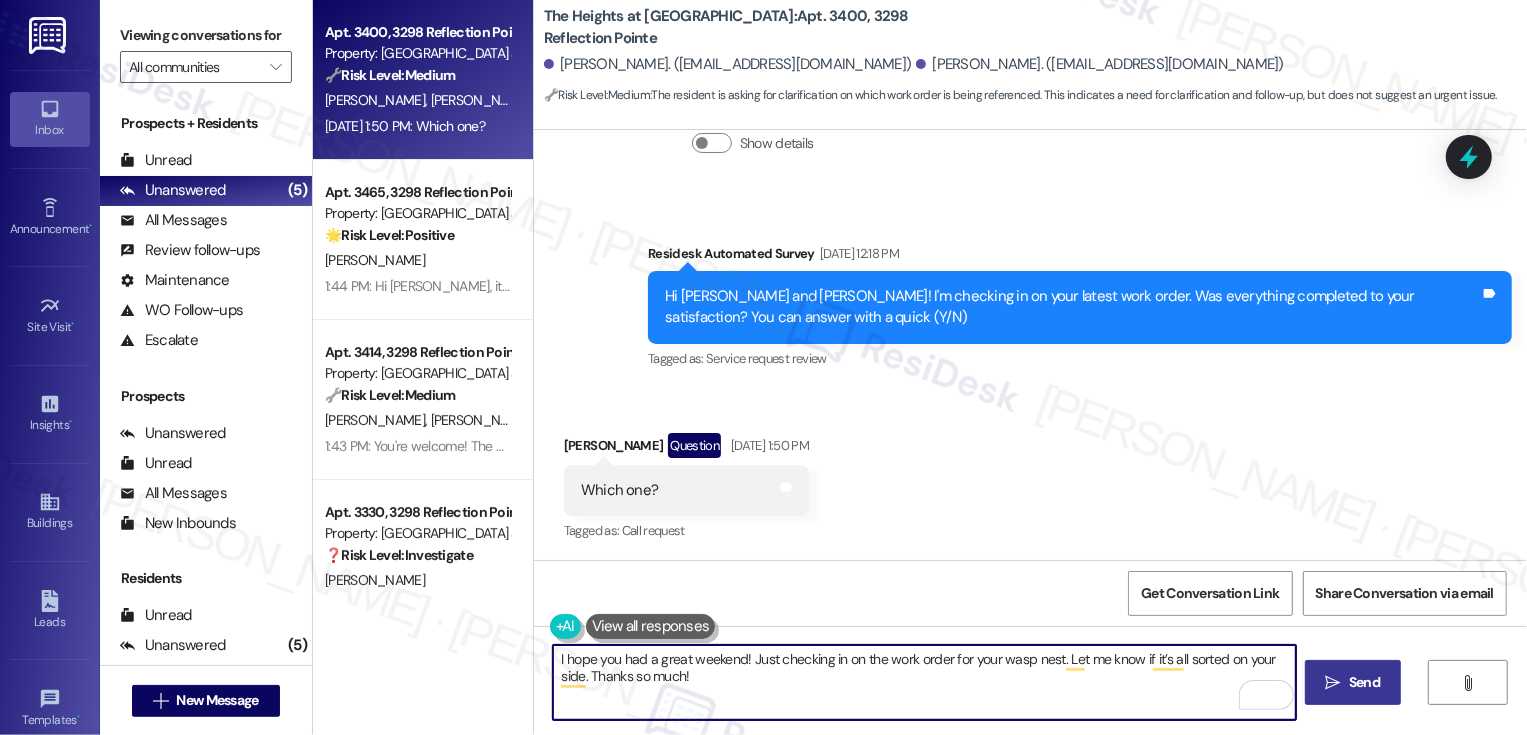 click on "Krista Harris Question Jul 18, 2025 at 1:50 PM" at bounding box center [686, 449] 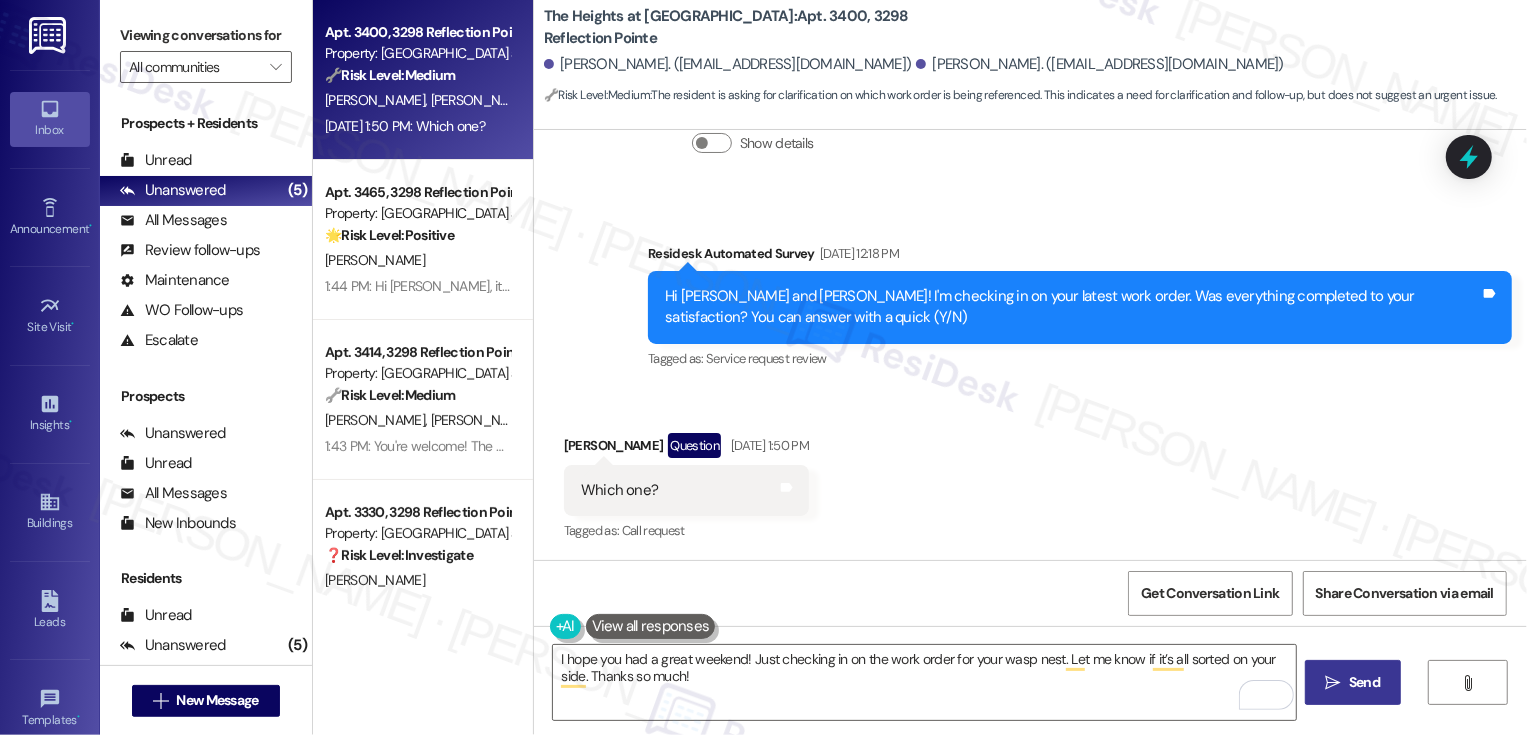 click on "Krista Harris Question Jul 18, 2025 at 1:50 PM" at bounding box center [686, 449] 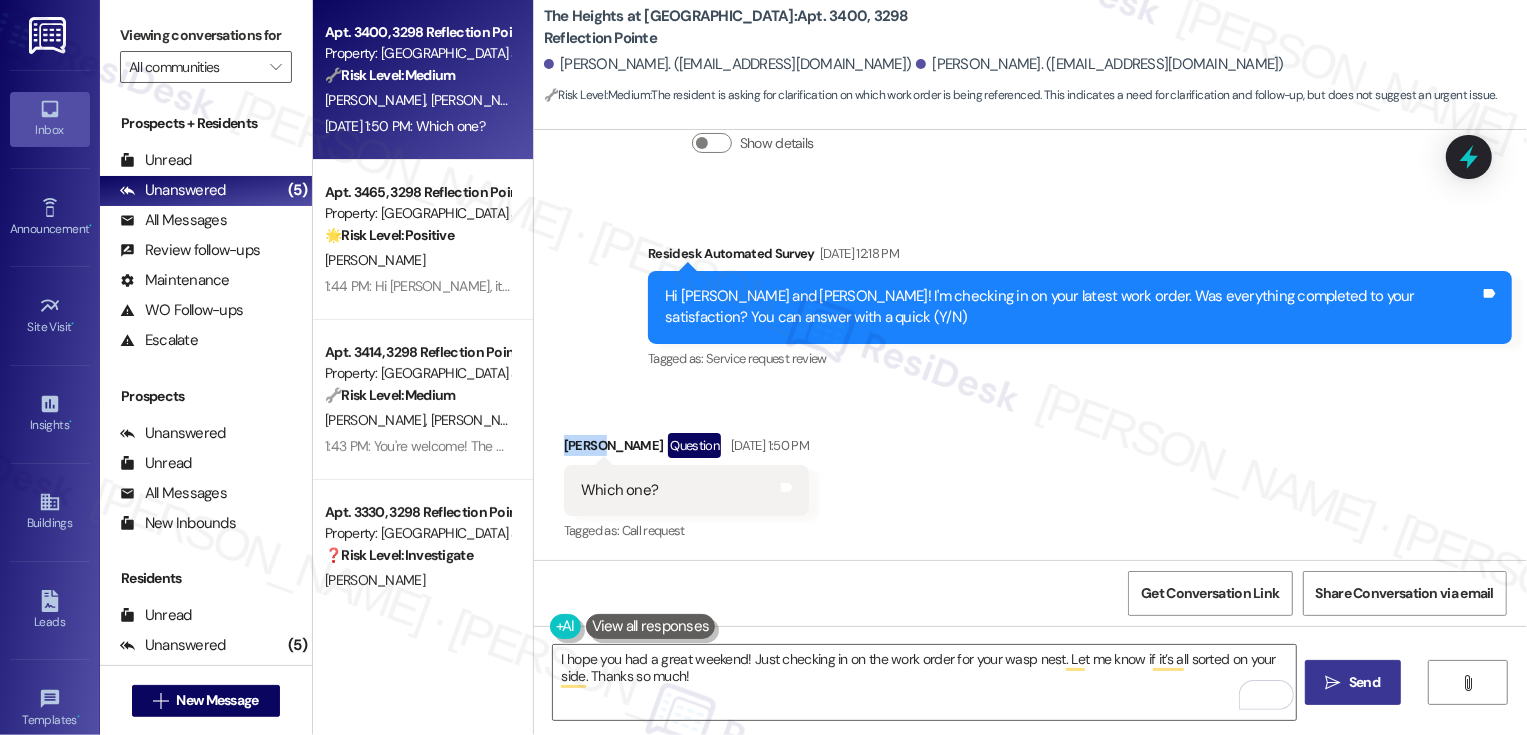 copy on "Krista" 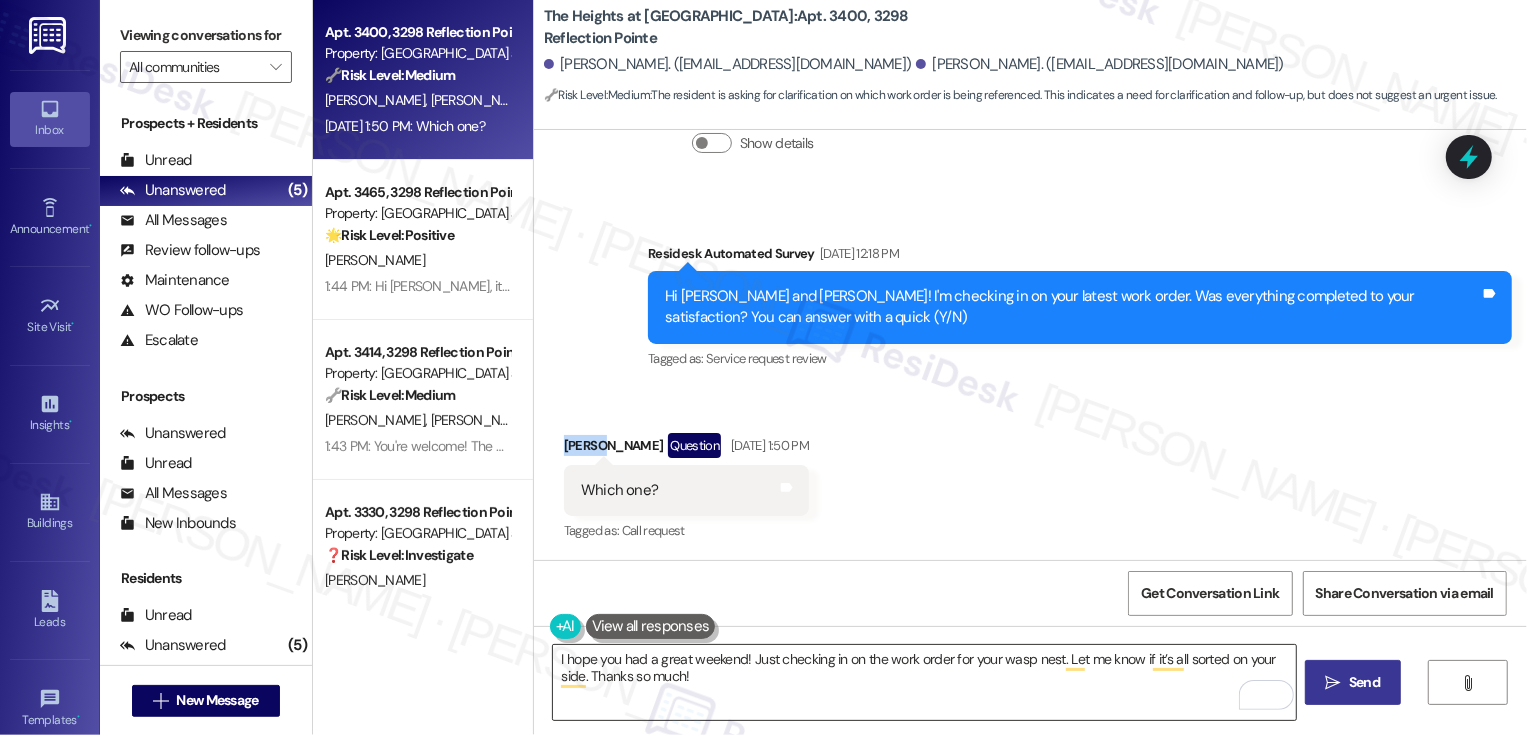 click on "I hope you had a great weekend! Just checking in on the work order for your wasp nest. Let me know if it’s all sorted on your side. Thanks so much!" at bounding box center [924, 682] 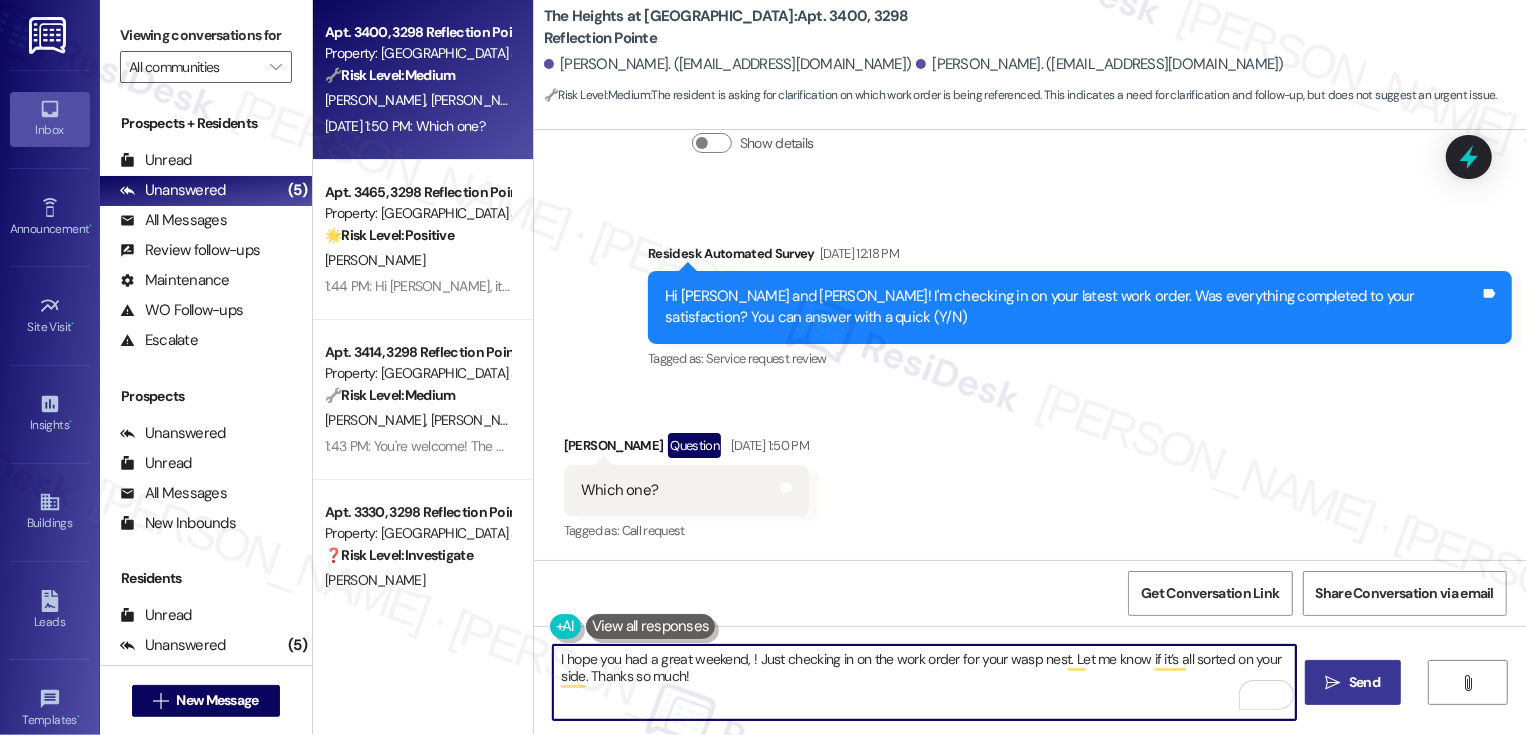 paste on "Krista" 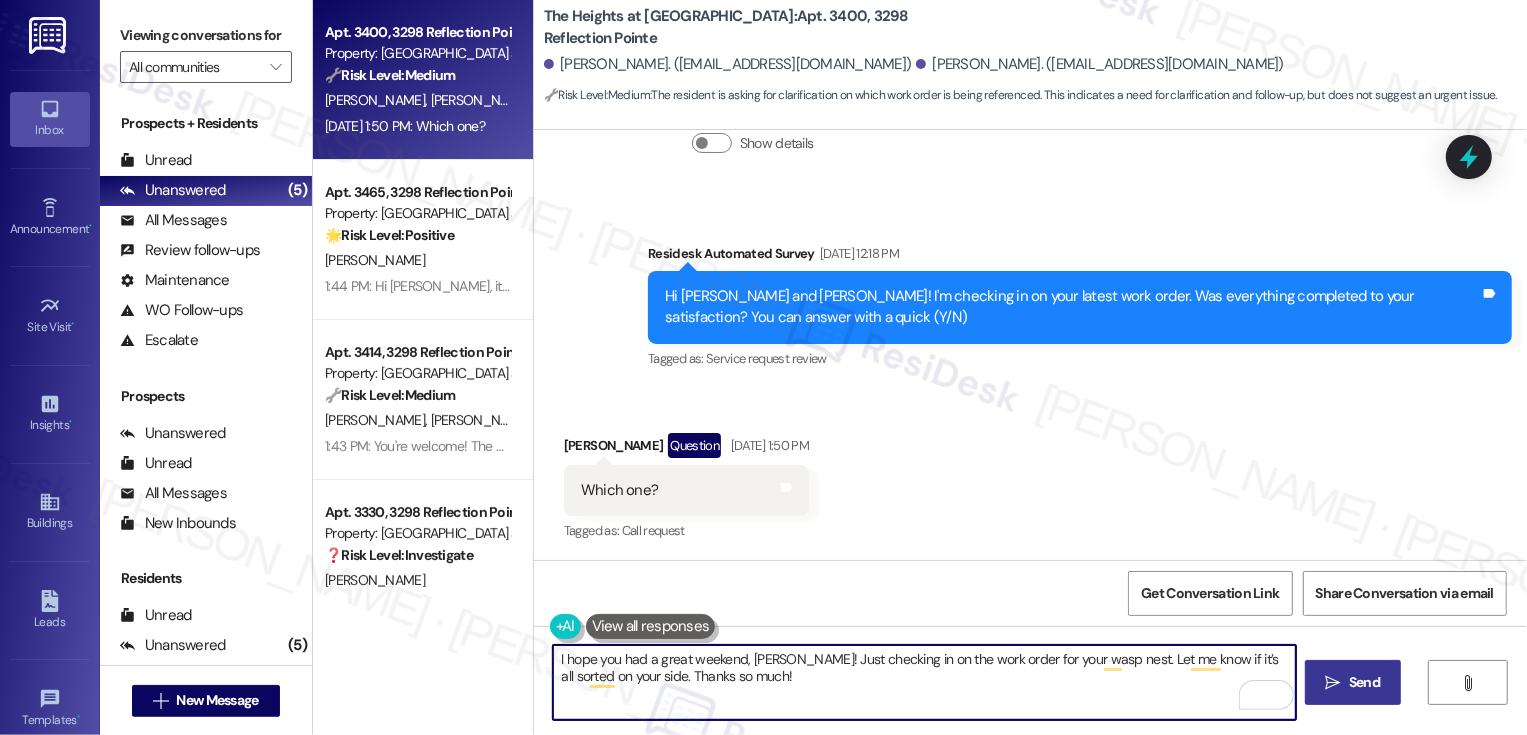 type on "I hope you had a great weekend, Krista! Just checking in on the work order for your wasp nest. Let me know if it’s all sorted on your side. Thanks so much!" 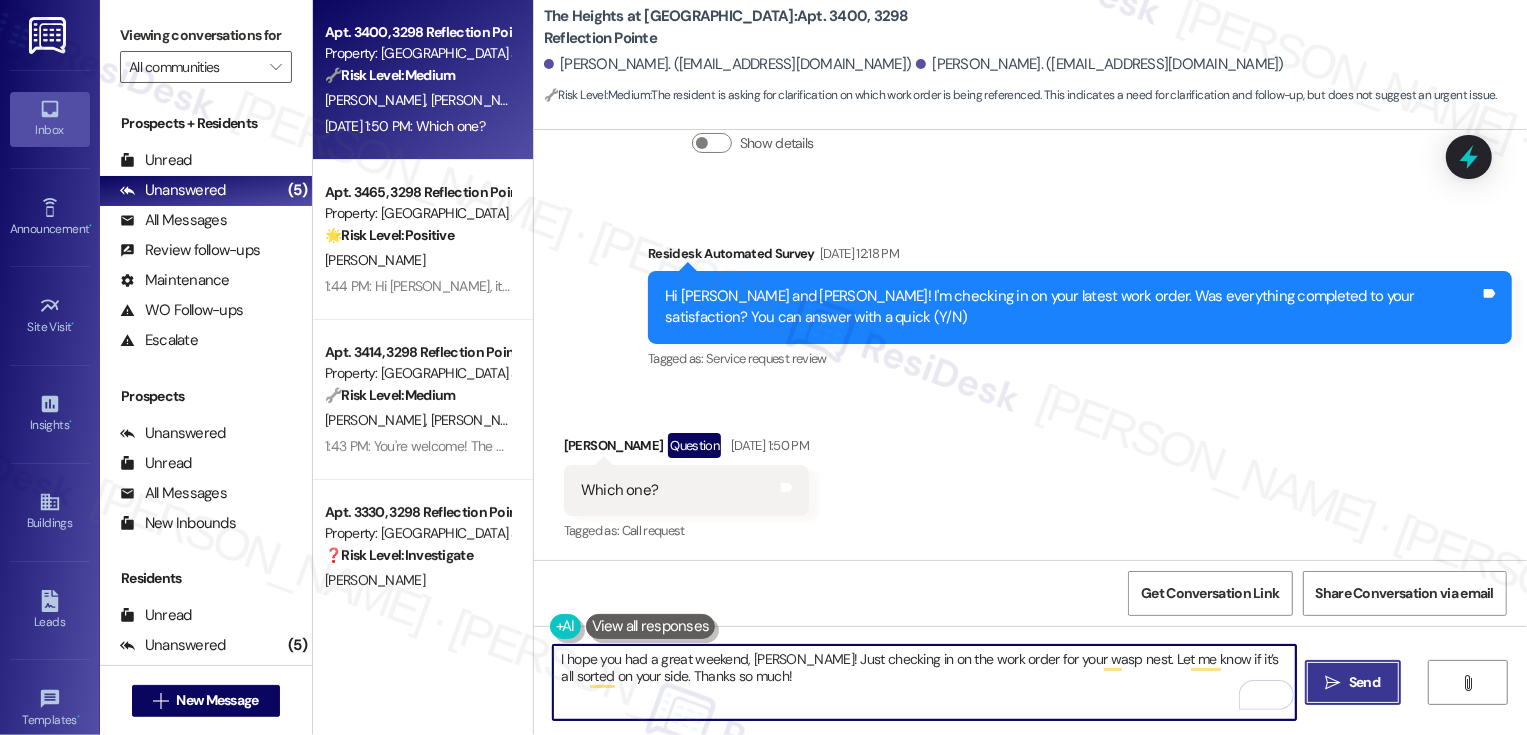 click on "Send" at bounding box center (1364, 682) 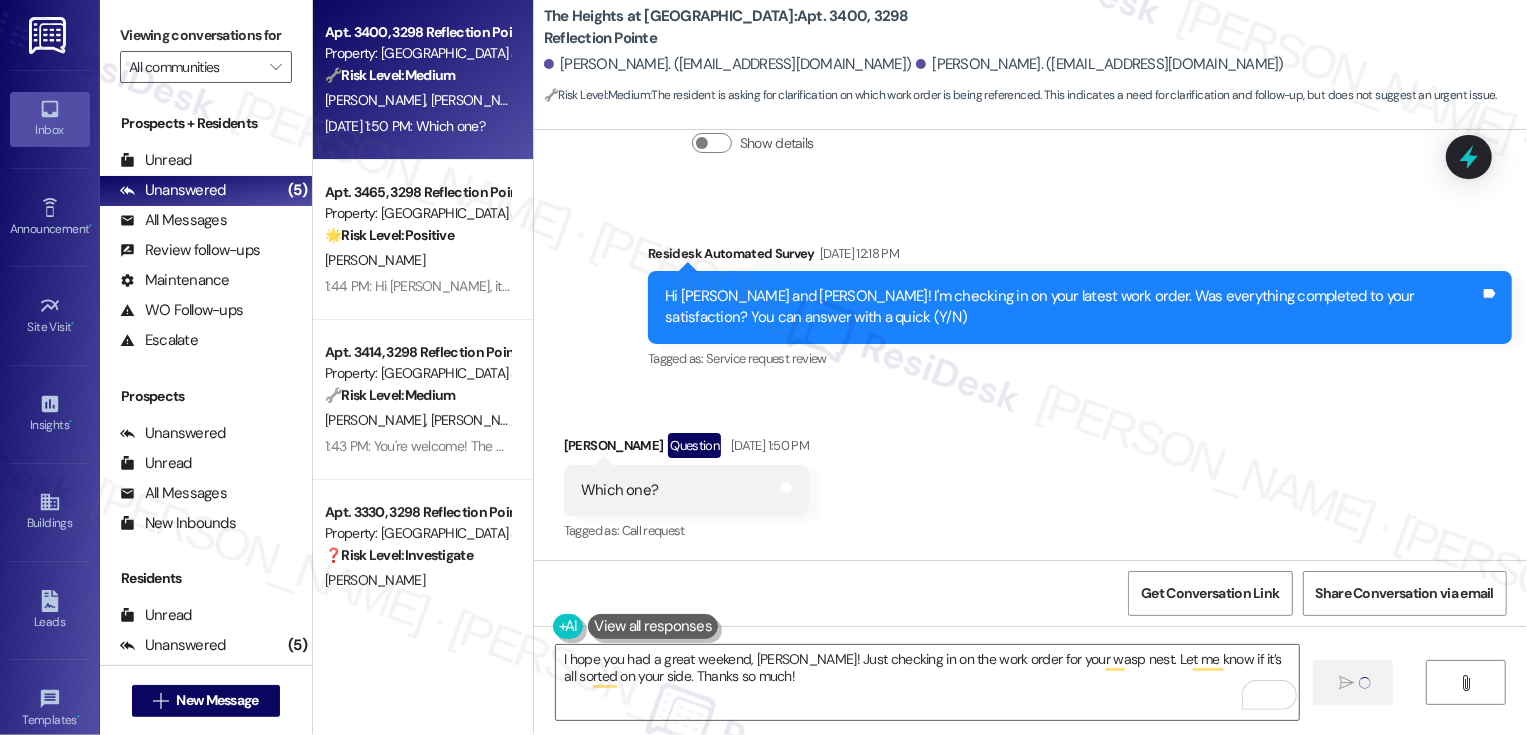 type 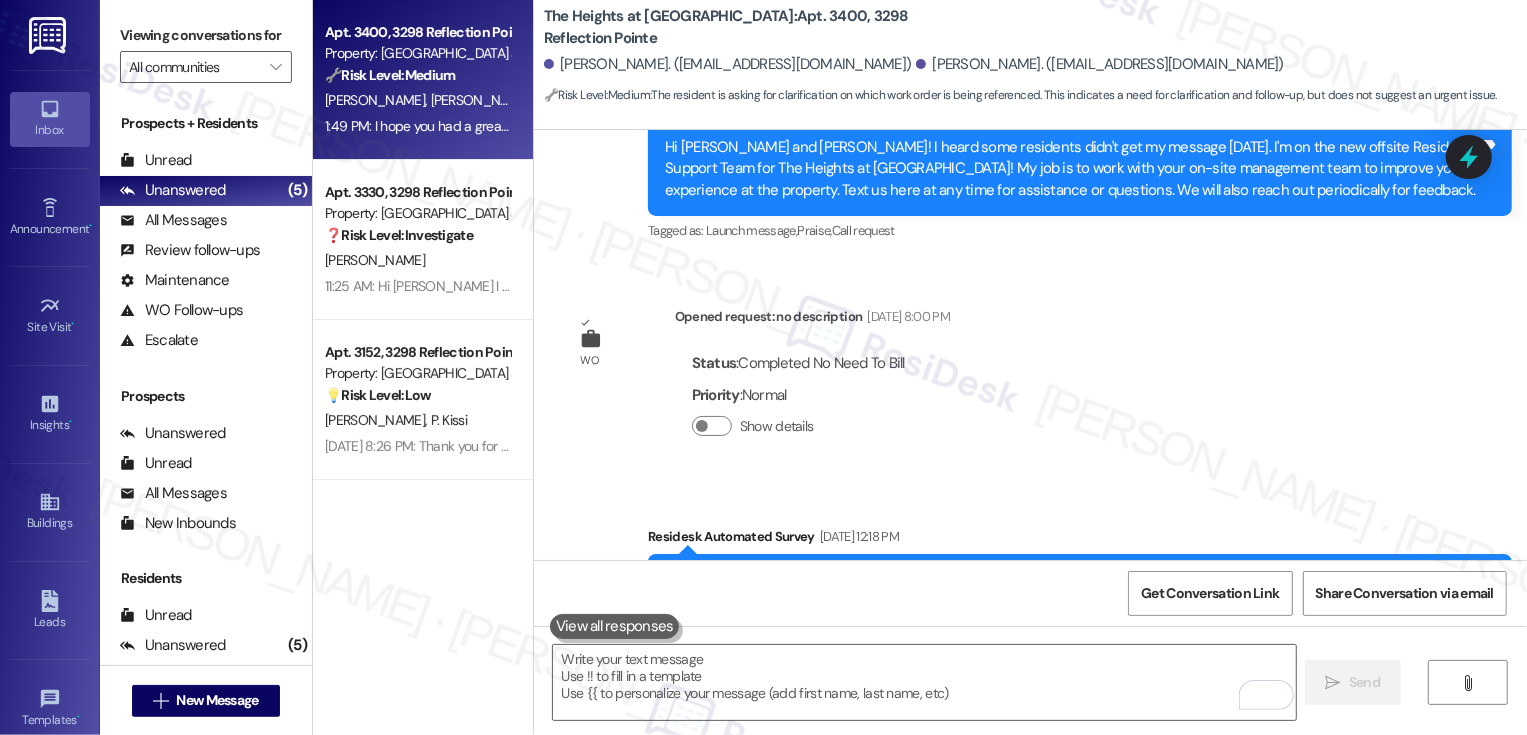 scroll, scrollTop: 893, scrollLeft: 0, axis: vertical 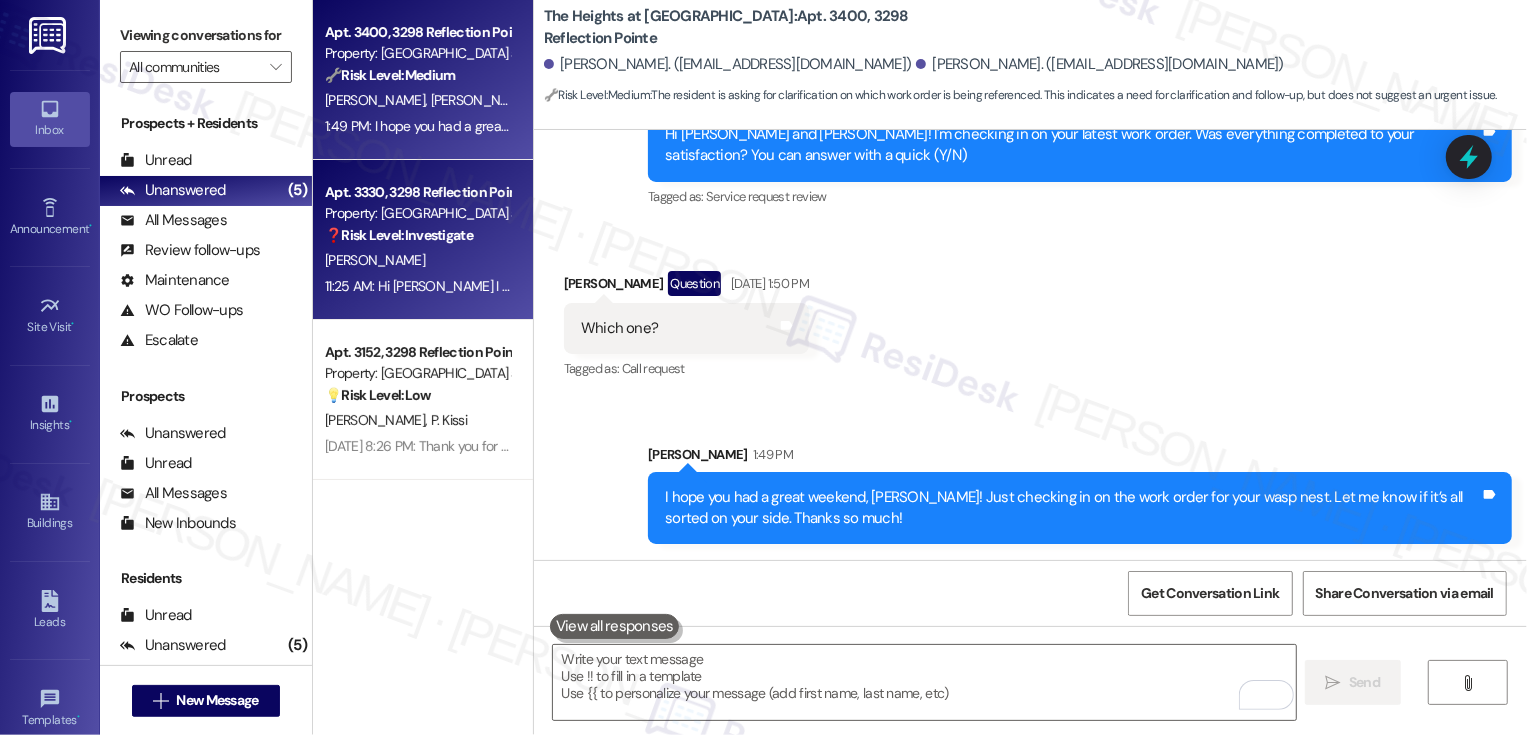 click on "[PERSON_NAME]" at bounding box center [417, 260] 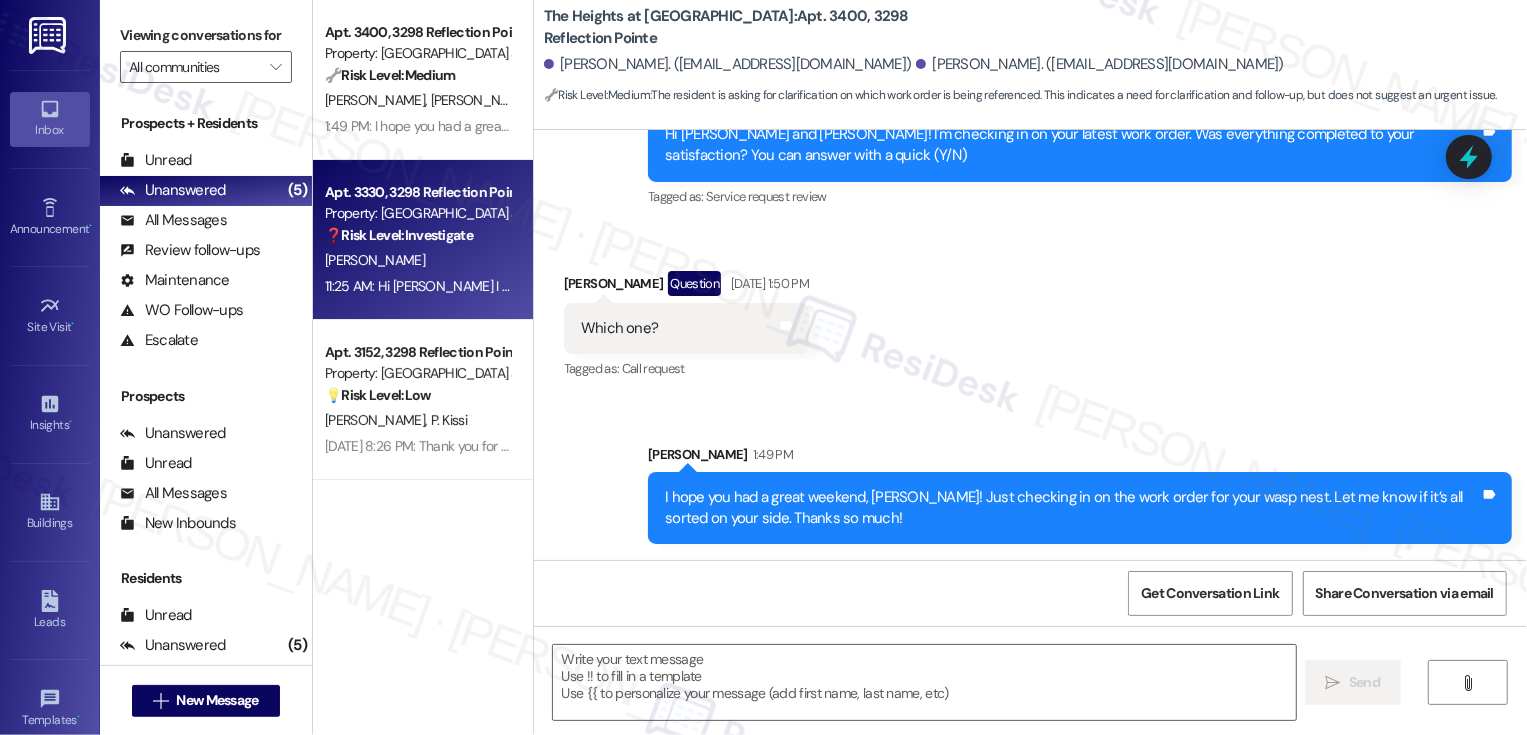 type on "Fetching suggested responses. Please feel free to read through the conversation in the meantime." 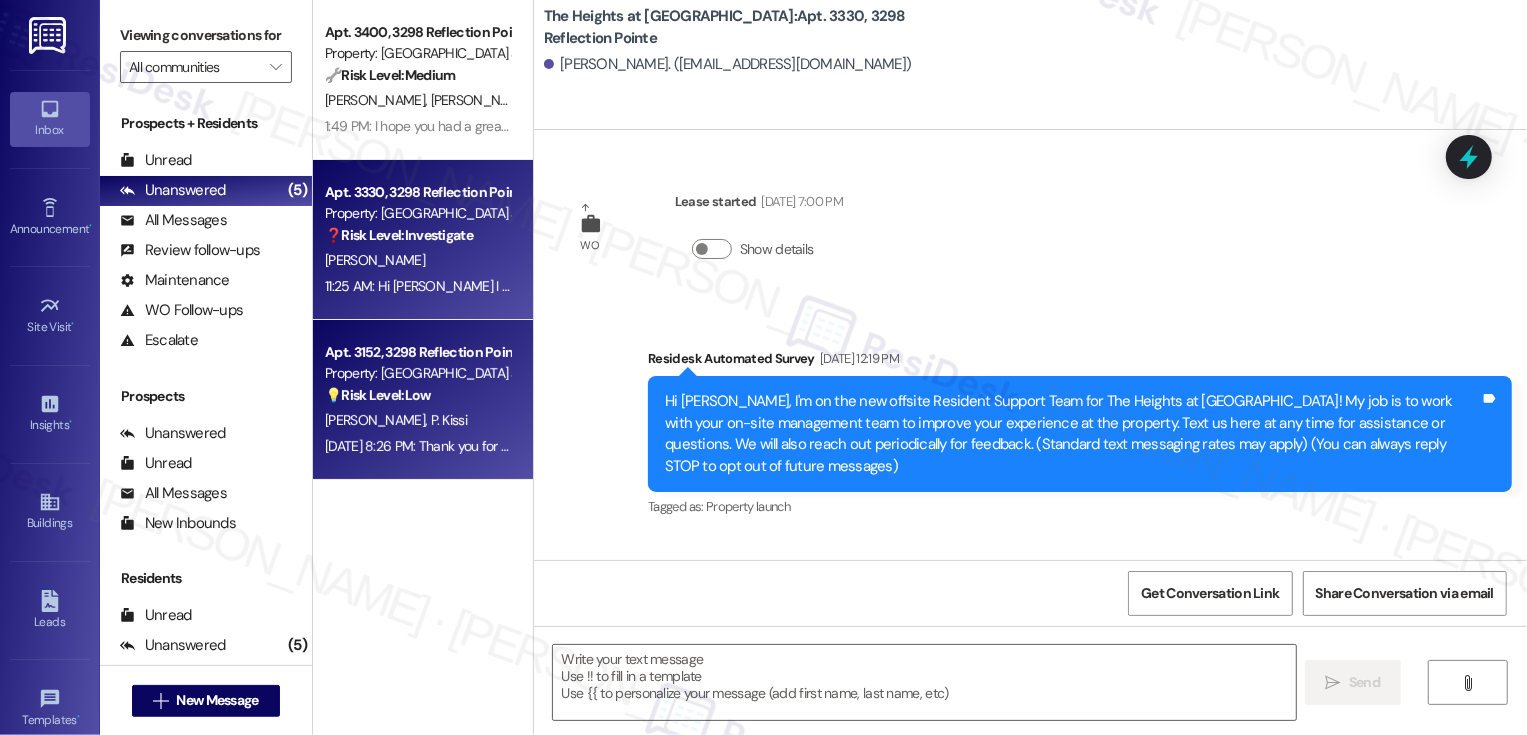 click on "💡  Risk Level:  Low The resident is asking a non-essential question about access to the fitness center." at bounding box center (417, 395) 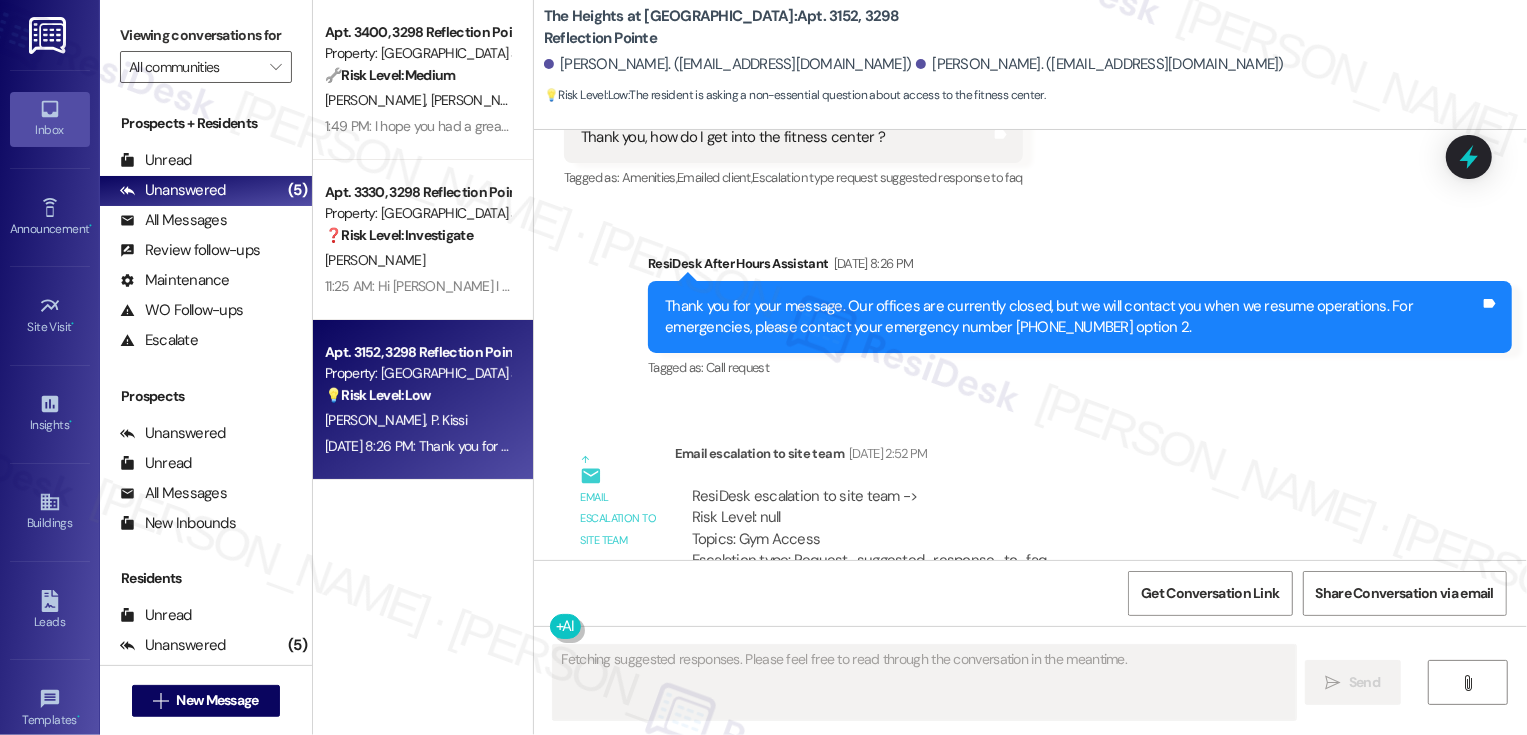 scroll, scrollTop: 3138, scrollLeft: 0, axis: vertical 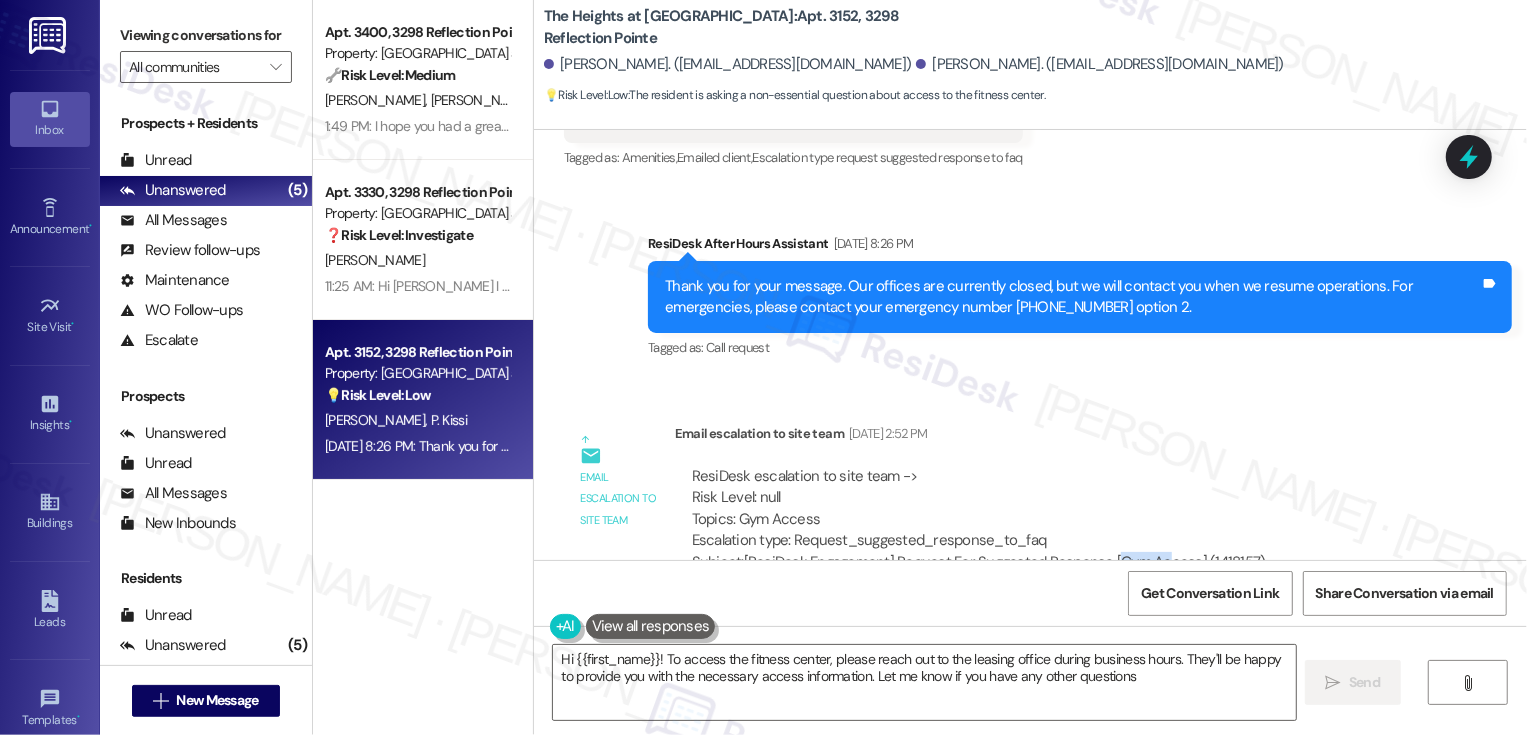 type on "Hi {{first_name}}! To access the fitness center, please reach out to the leasing office during business hours. They'll be happy to provide you with the necessary access information. Let me know if you have any other questions!" 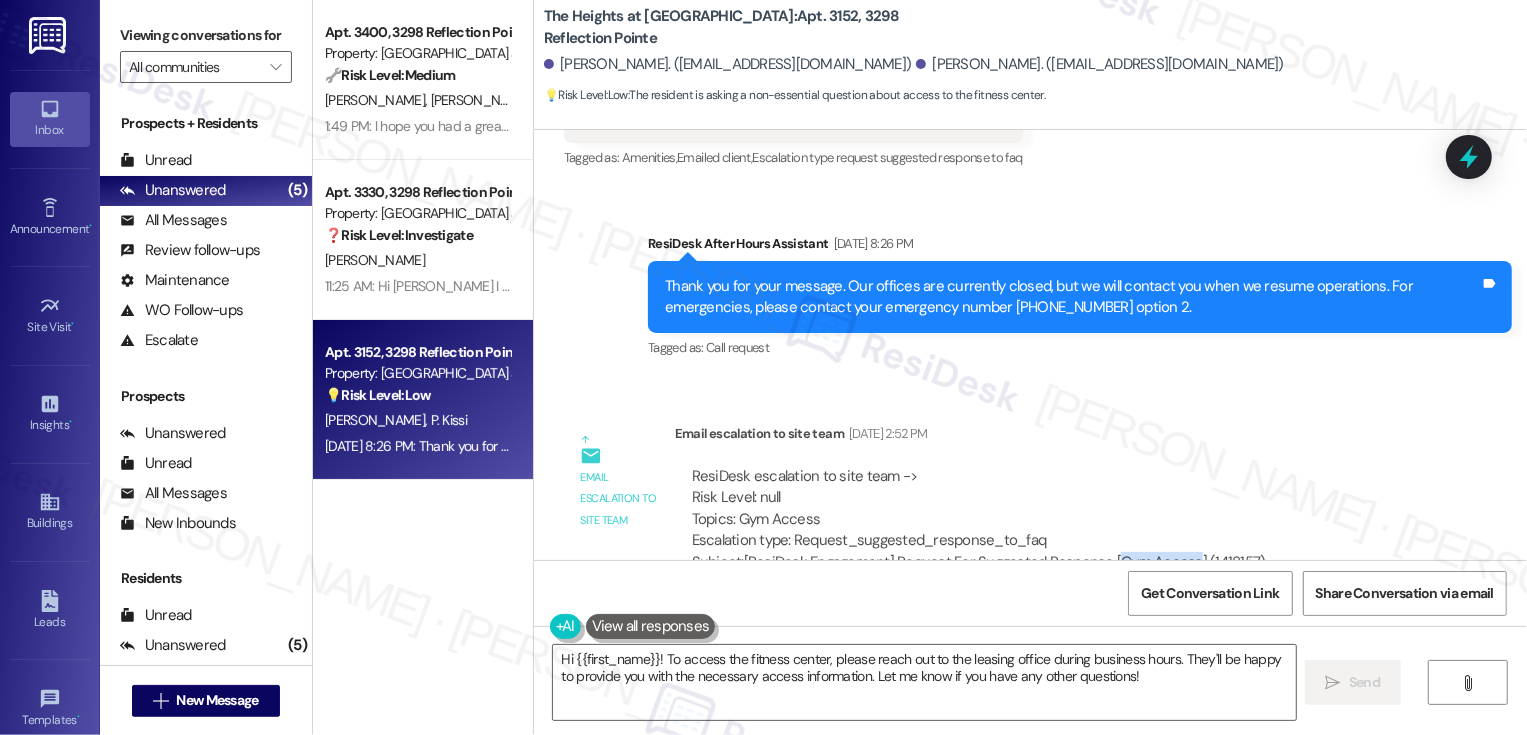 drag, startPoint x: 1101, startPoint y: 517, endPoint x: 1179, endPoint y: 513, distance: 78.10249 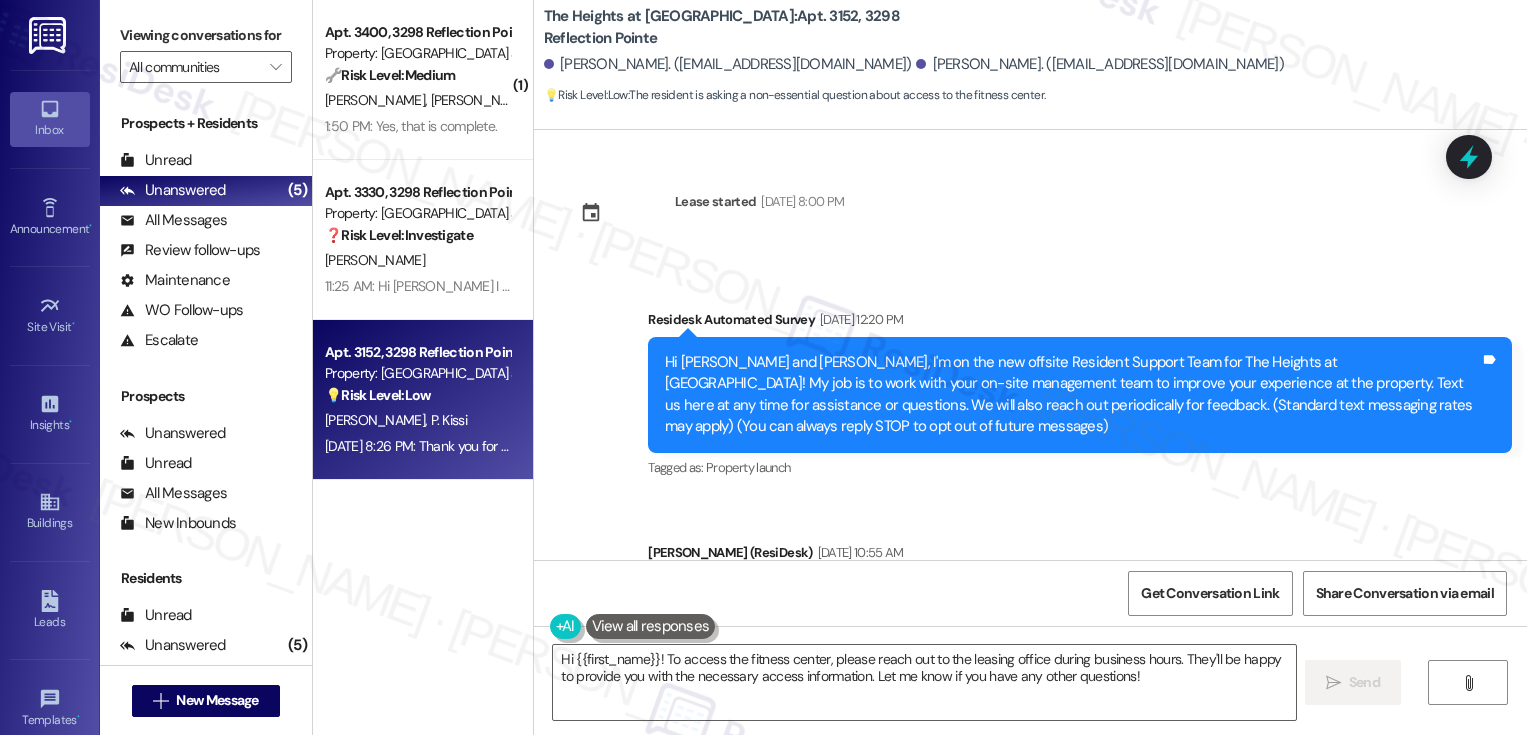 scroll, scrollTop: 0, scrollLeft: 0, axis: both 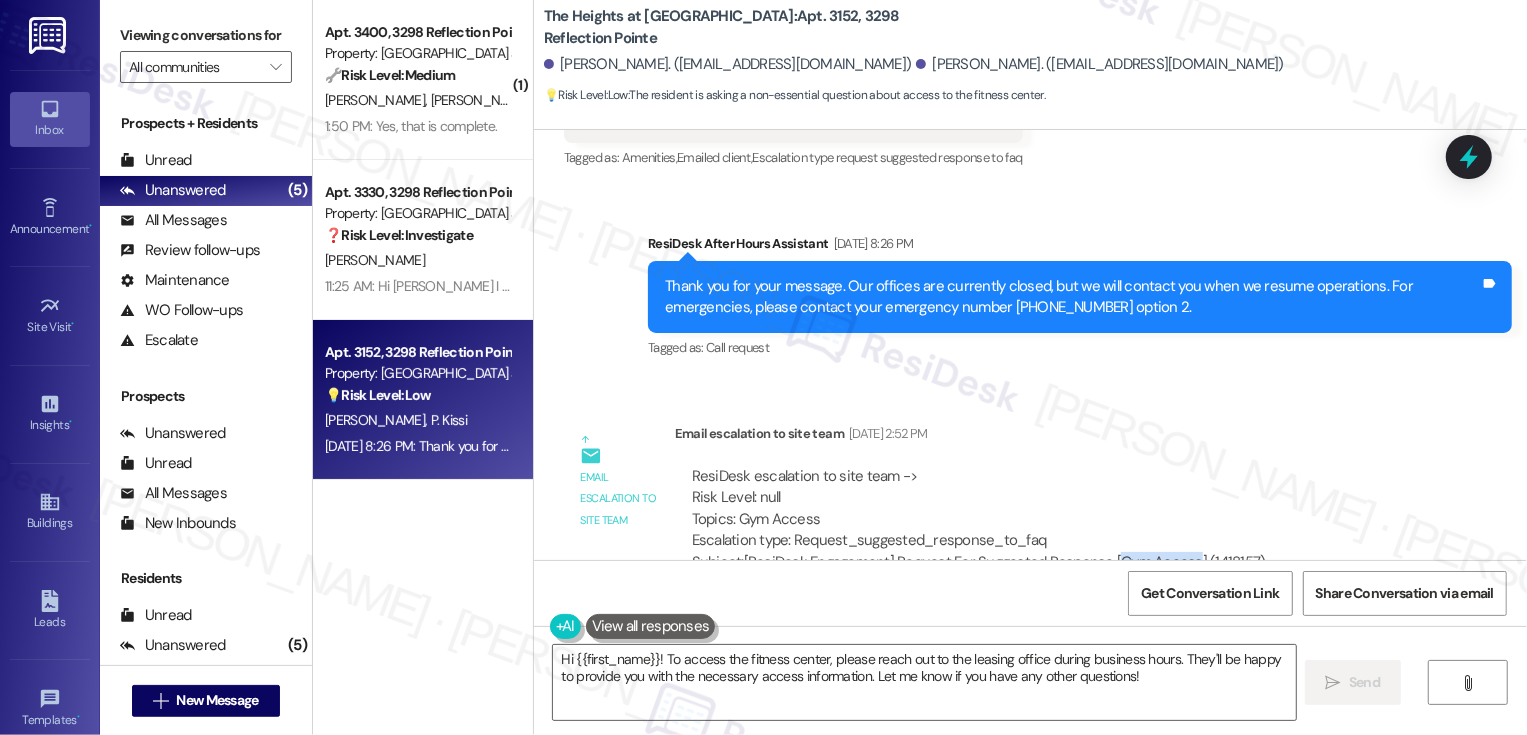 drag, startPoint x: 833, startPoint y: 387, endPoint x: 948, endPoint y: 384, distance: 115.03912 